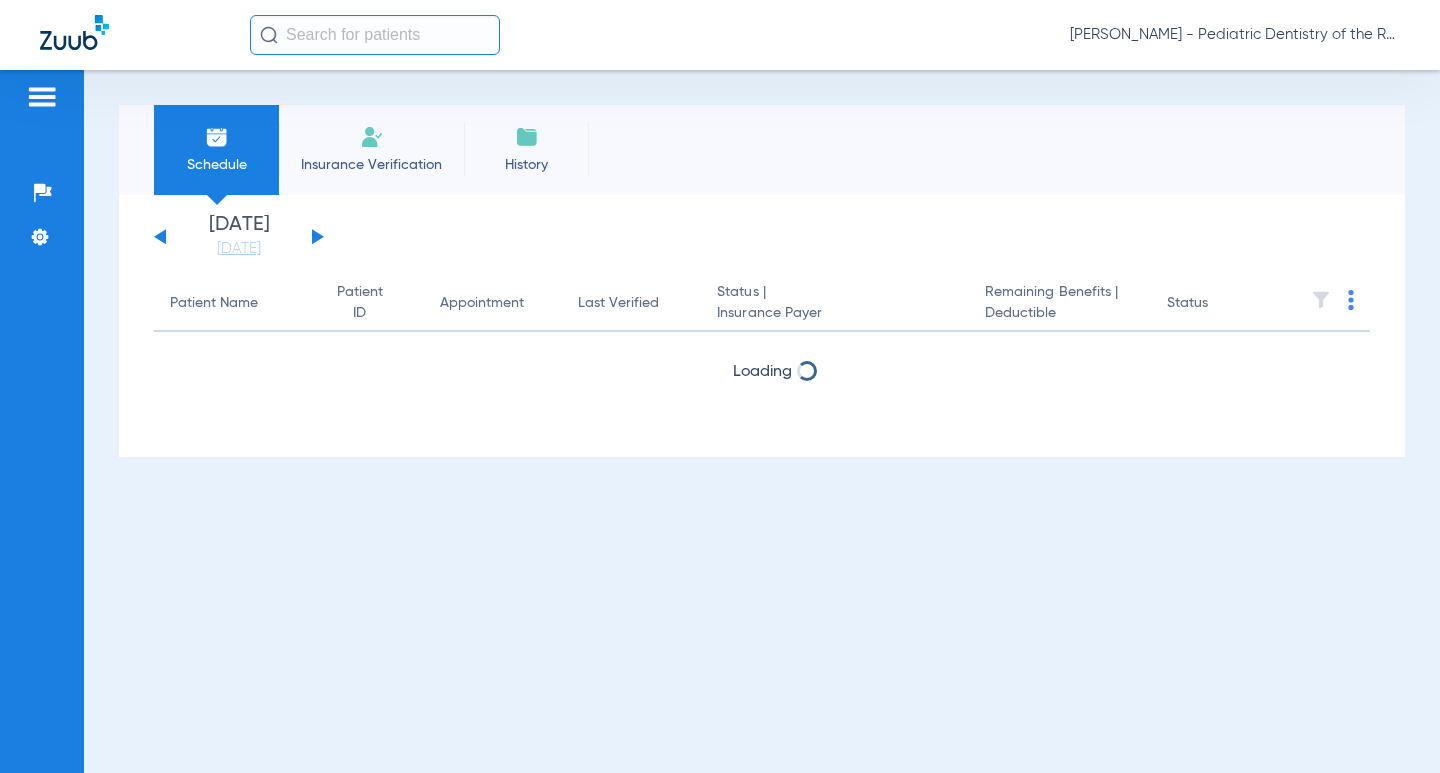 scroll, scrollTop: 0, scrollLeft: 0, axis: both 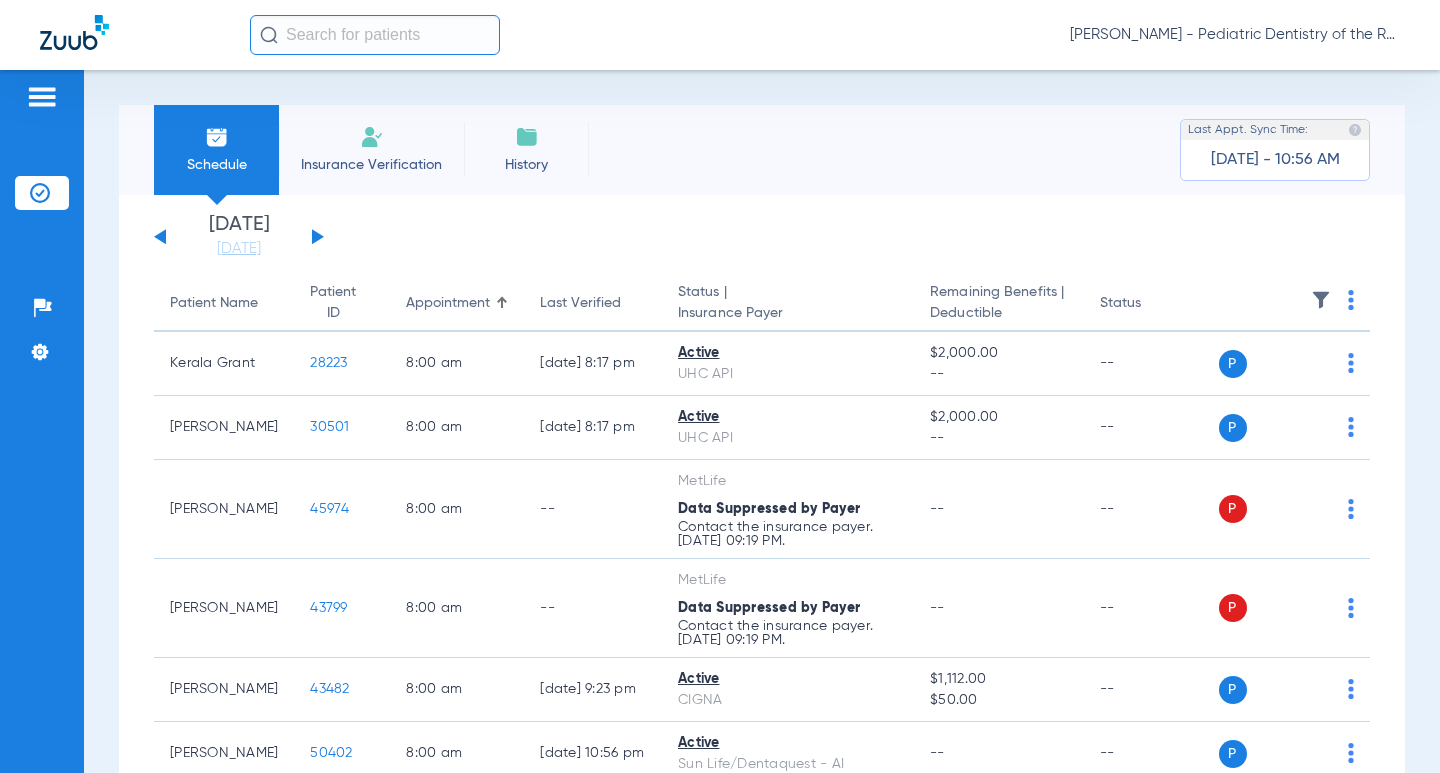 drag, startPoint x: 651, startPoint y: 145, endPoint x: 711, endPoint y: 67, distance: 98.40732 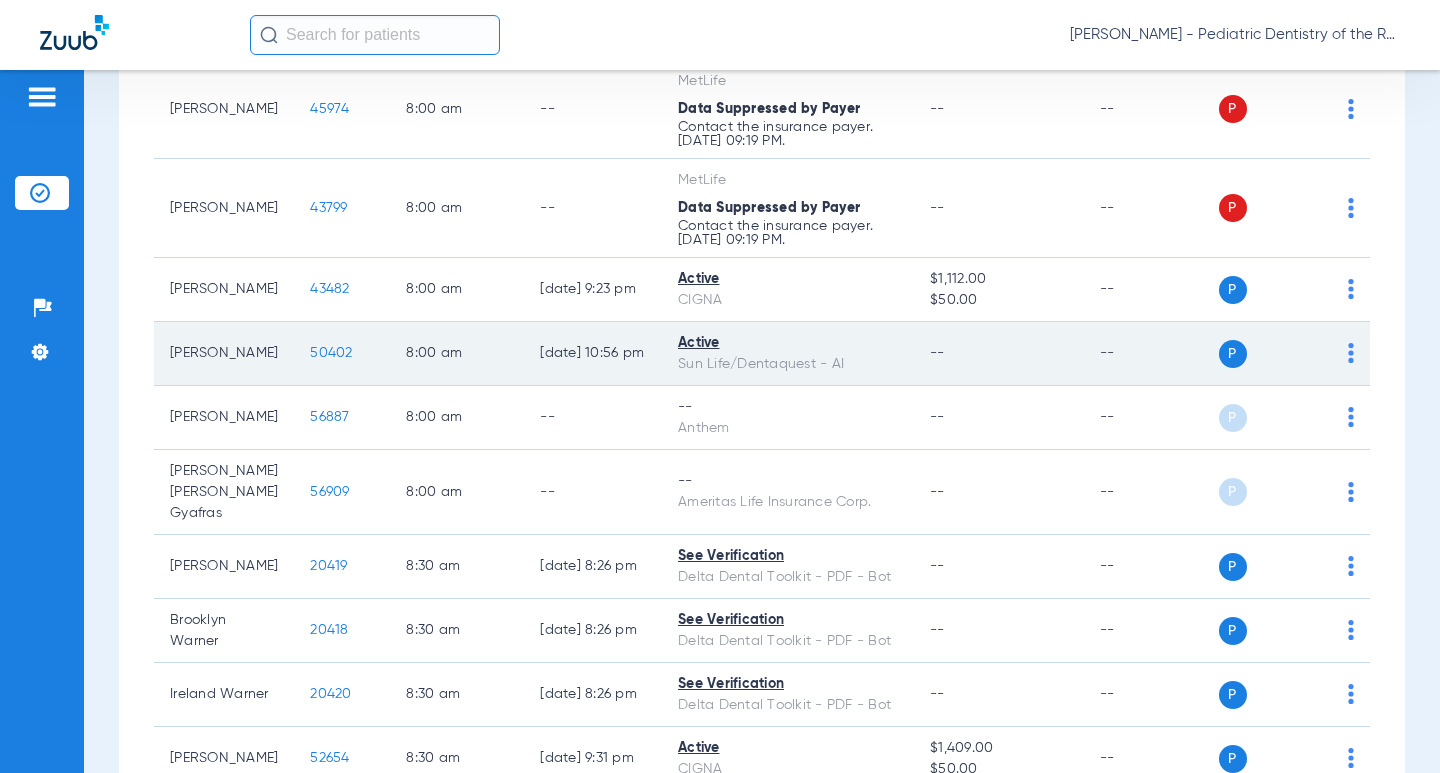 scroll, scrollTop: 0, scrollLeft: 0, axis: both 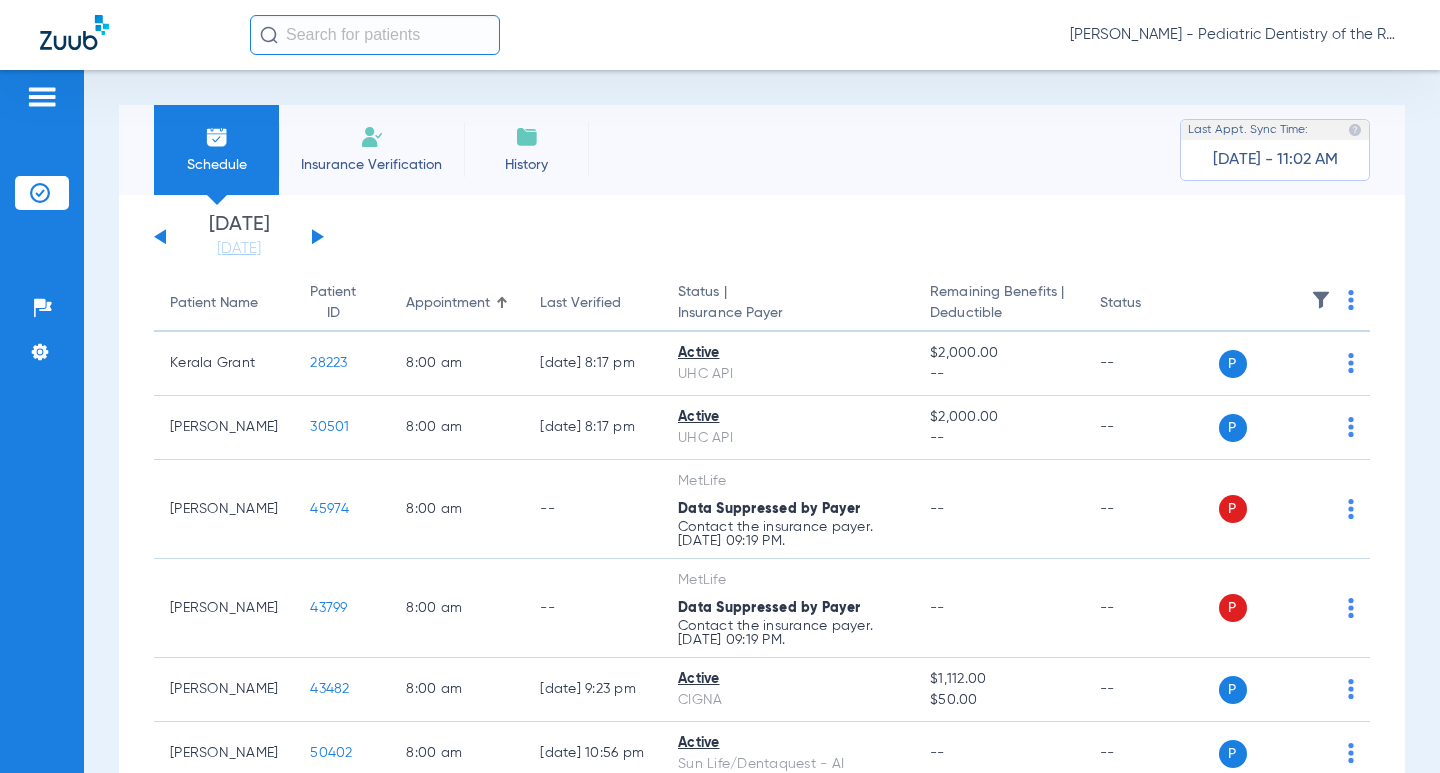 click on "[DATE]   [DATE]   [DATE]   [DATE]   [DATE]   [DATE]   [DATE]   [DATE]   [DATE]   [DATE]   [DATE]   [DATE]   [DATE]   [DATE]   [DATE]   [DATE]   [DATE]   [DATE]   [DATE]   [DATE]   [DATE]   [DATE]   [DATE]   [DATE]   [DATE]   [DATE]   [DATE]   [DATE]   [DATE]   [DATE]   [DATE]   [DATE]   [DATE]   [DATE]   [DATE]   [DATE]   [DATE]   [DATE]   [DATE]   [DATE]   [DATE]   [DATE]   [DATE]   [DATE]" 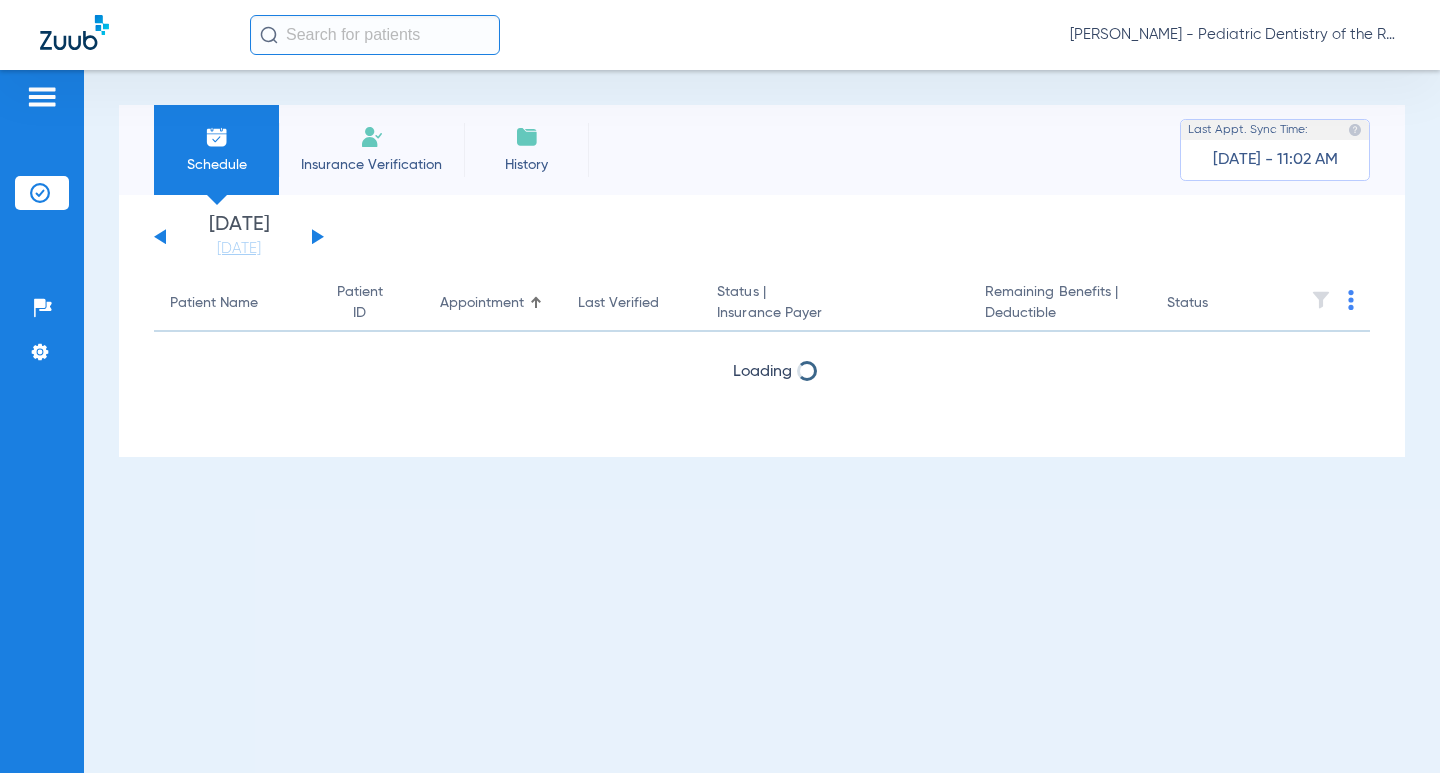 click 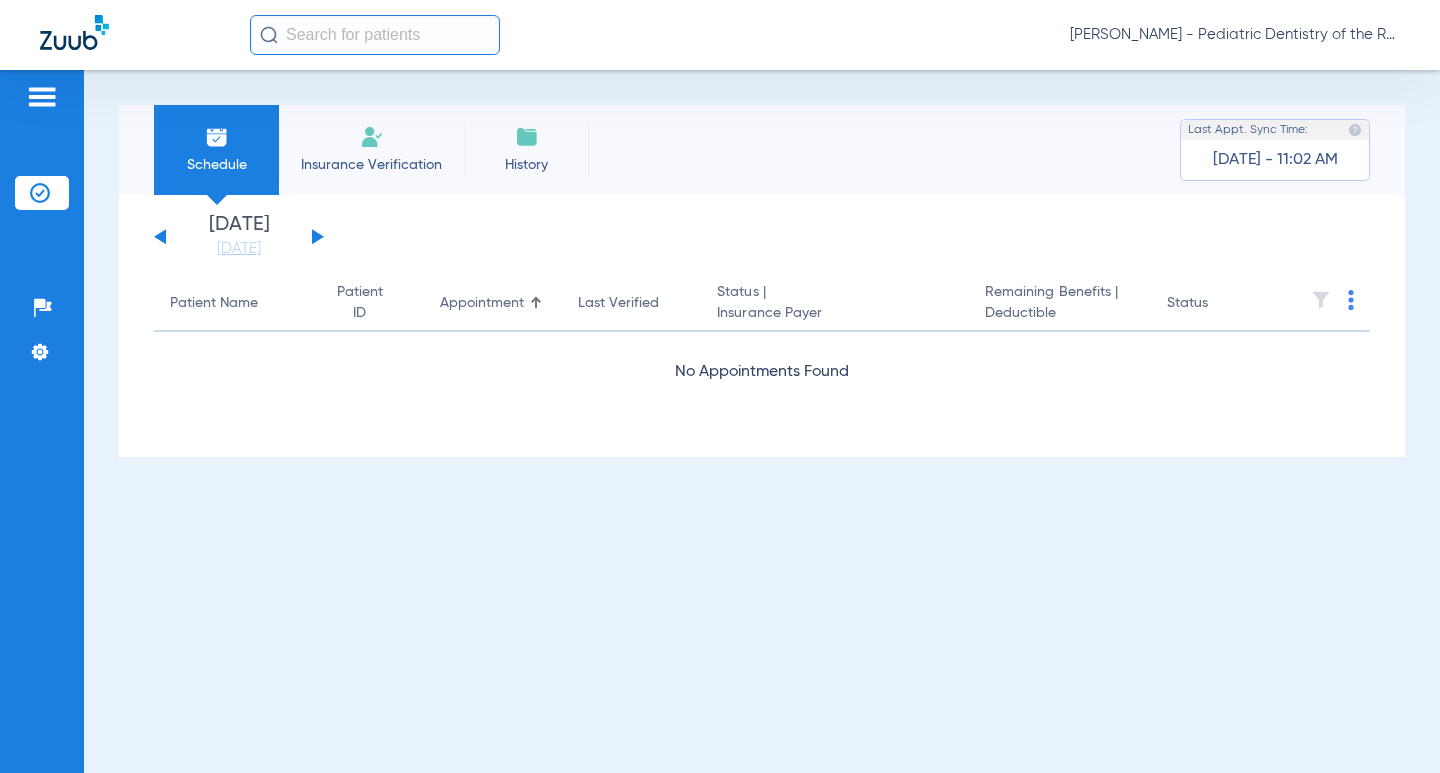 click 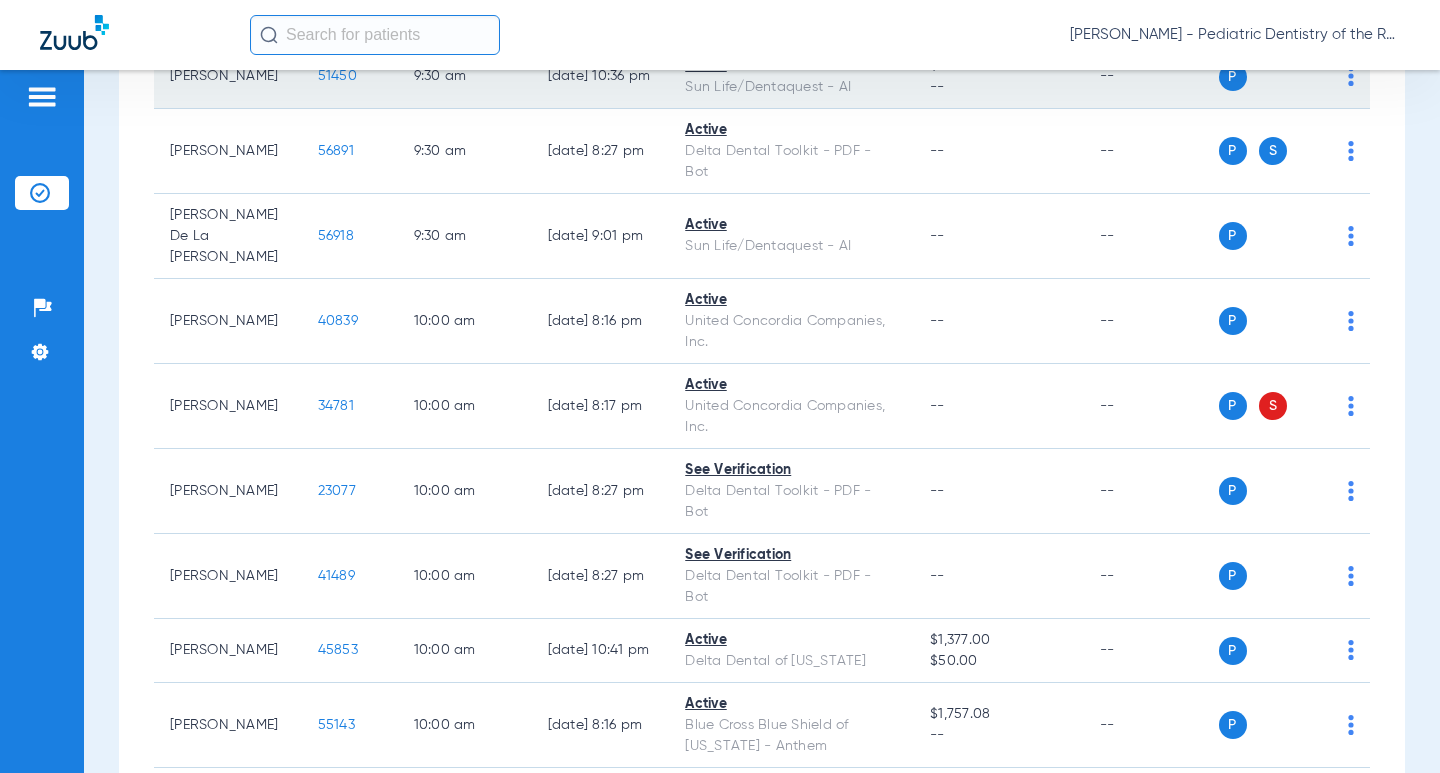 scroll, scrollTop: 1900, scrollLeft: 0, axis: vertical 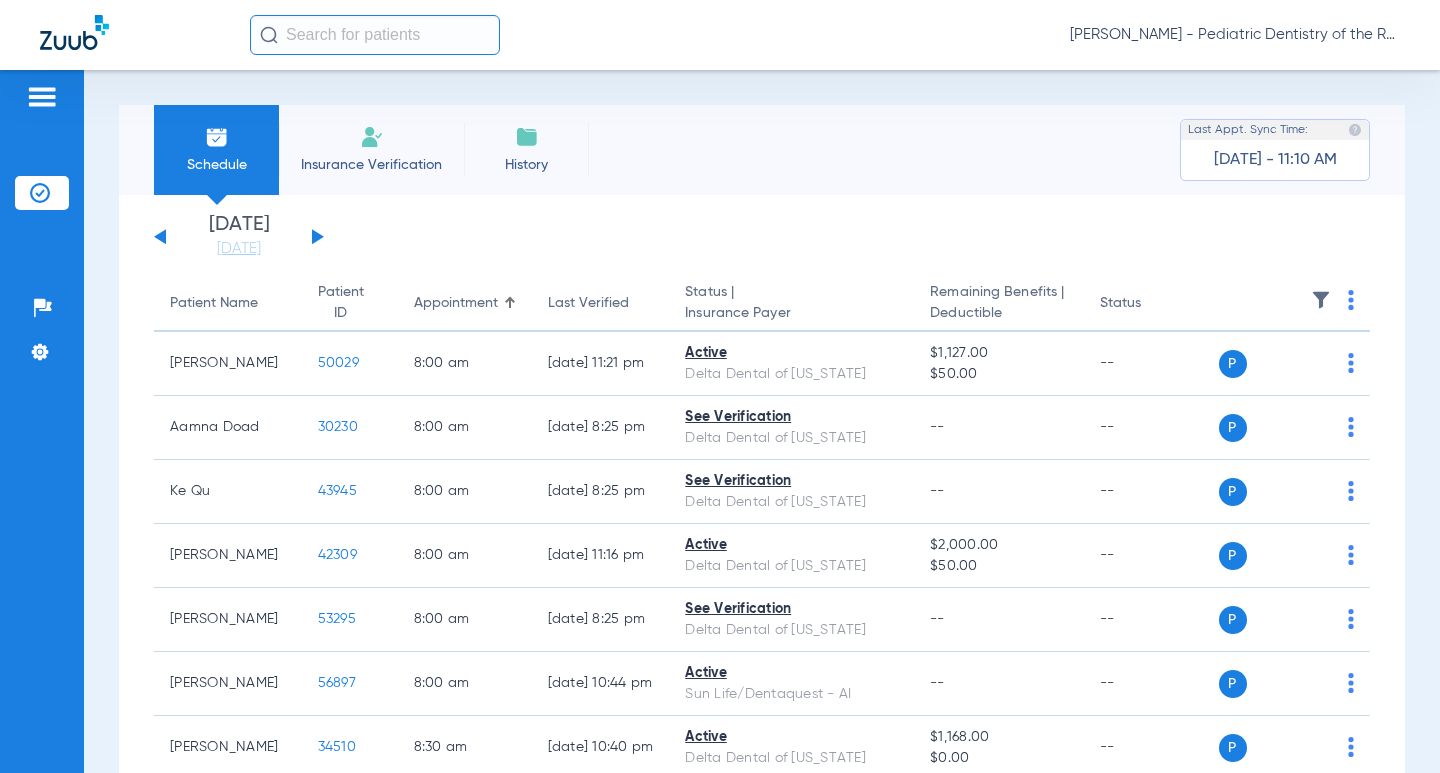 click 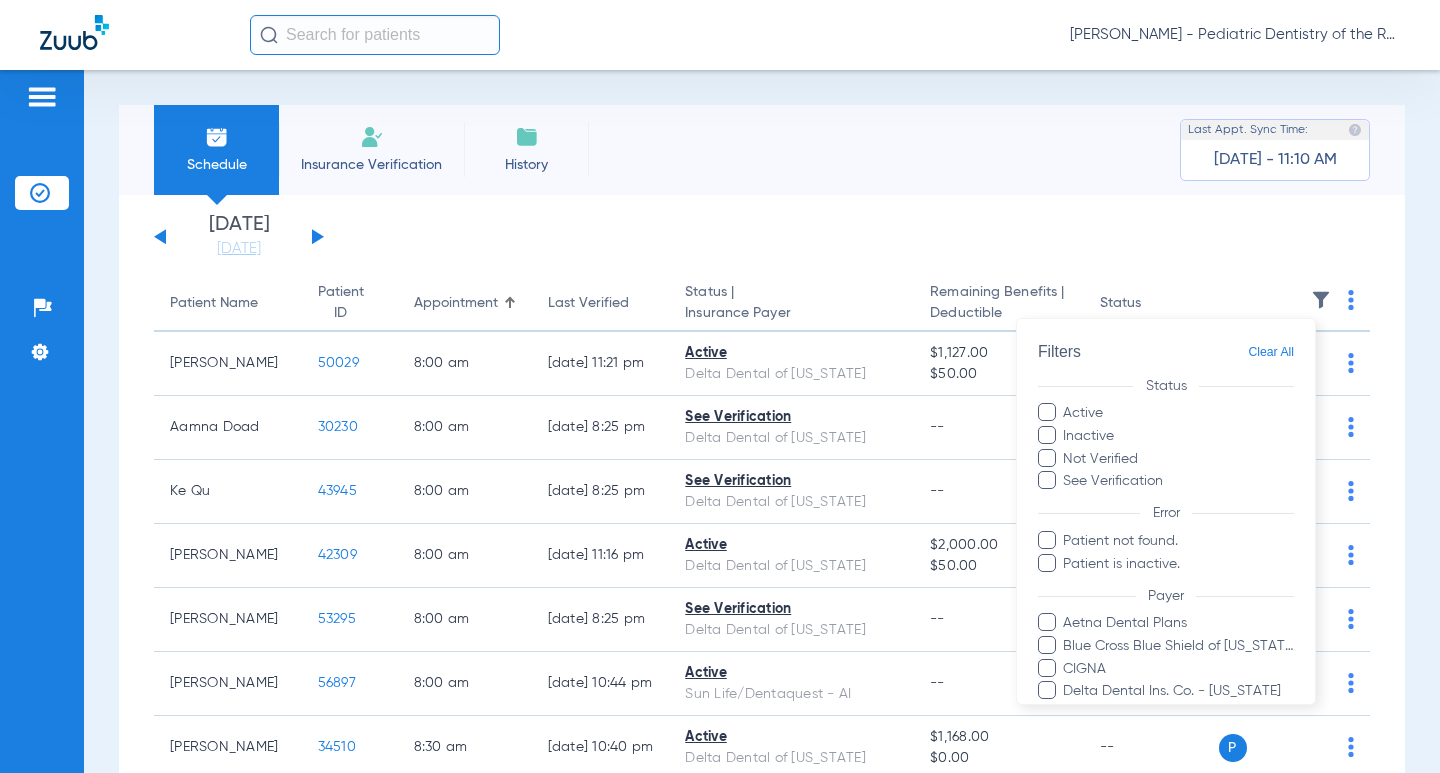 scroll, scrollTop: 100, scrollLeft: 0, axis: vertical 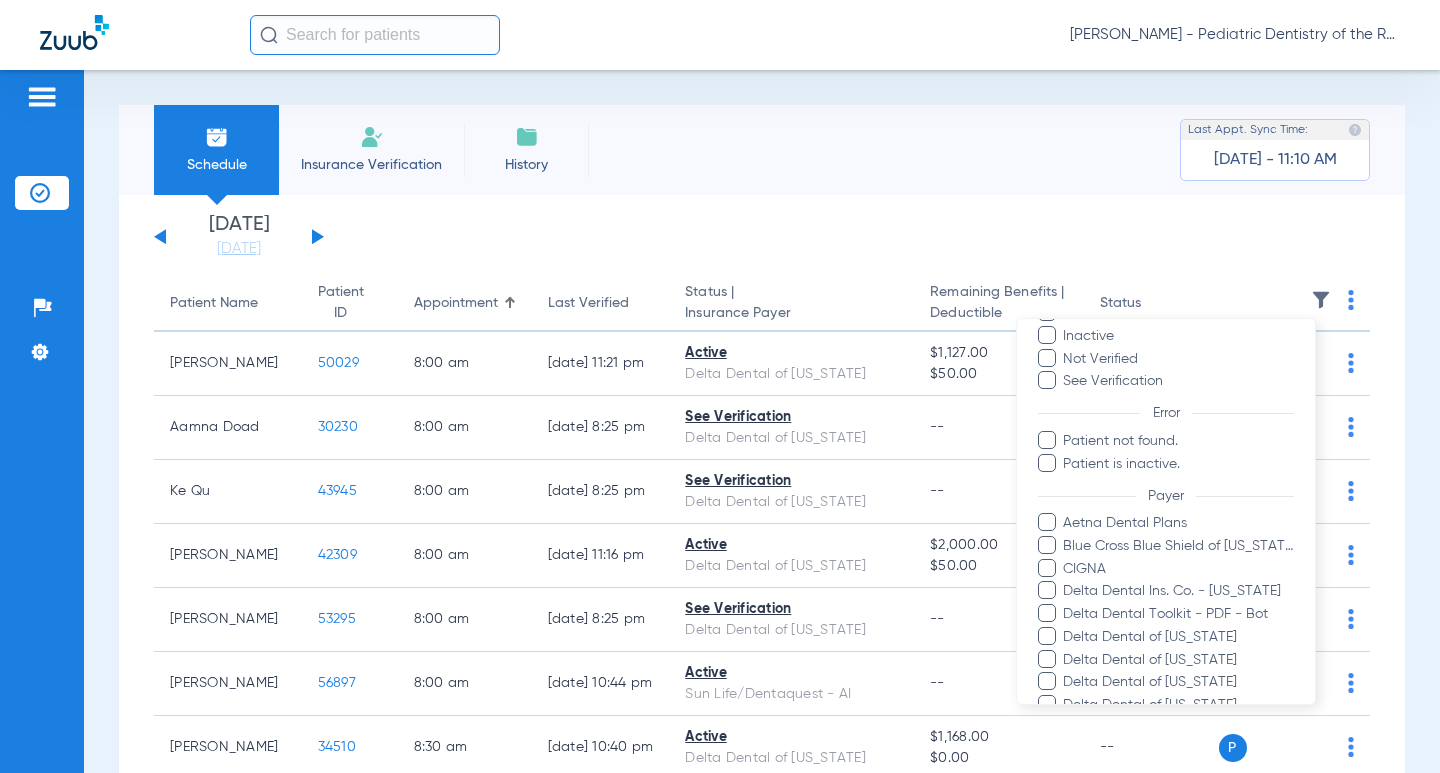 click on "Filters Clear All Status  Active   Inactive   Not Verified   See Verification  Error  Patient not found.   Patient is inactive.  Payer  Aetna Dental Plans   Blue Cross Blue Shield of [US_STATE] - Anthem   CIGNA   Delta Dental Ins. Co. - [US_STATE]   Delta Dental Toolkit - PDF - Bot   Delta Dental of [US_STATE]   Delta Dental of [US_STATE]   Delta Dental of [US_STATE]   Delta Dental of [US_STATE]   Delta Dental of [US_STATE]   Delta Dental of [US_STATE]   Delta Dental of [US_STATE]   Guardian Life Insurance Co. of America   Sun Life/Dentaquest - AI   TeamCare   UHC API   United Concordia Companies, Inc.  Cancel Apply" at bounding box center [1166, 599] 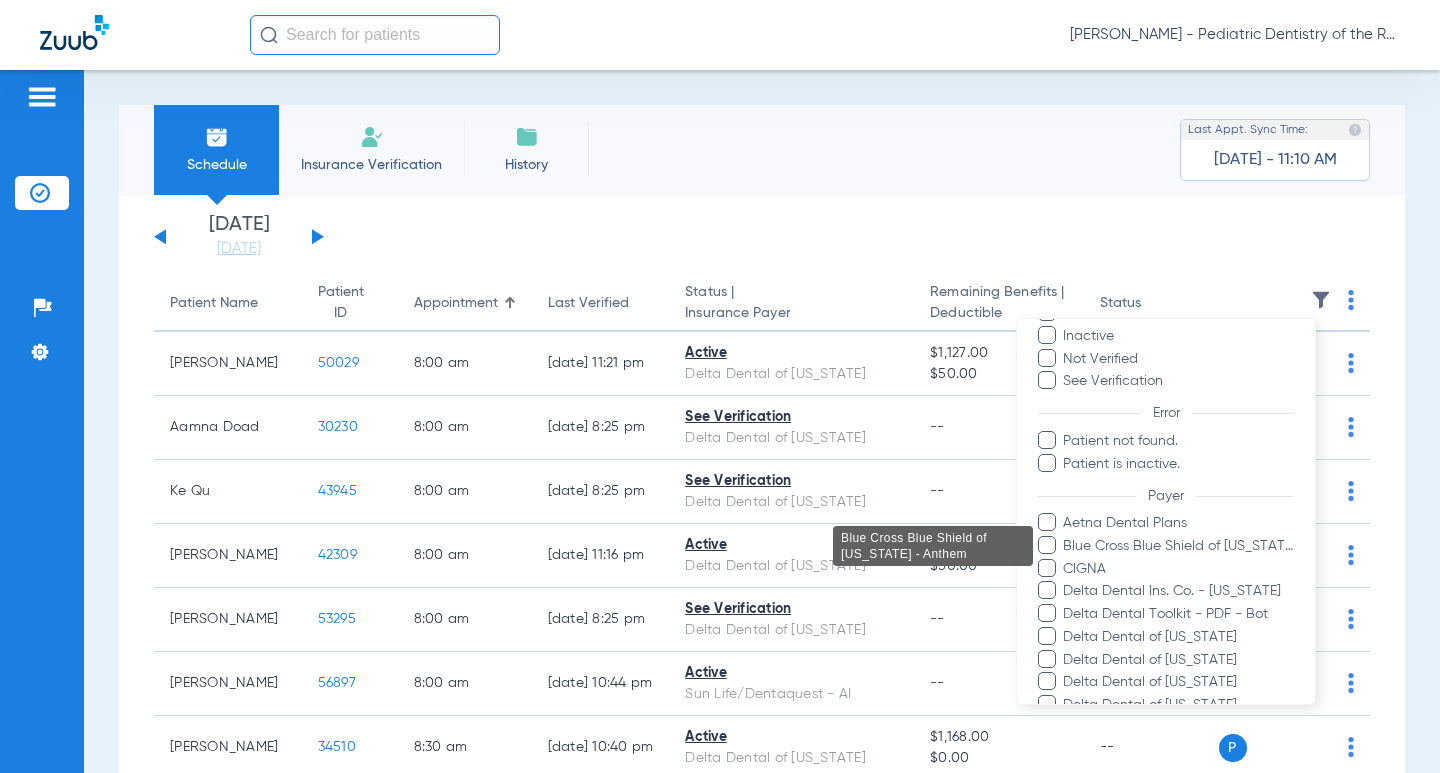 click on "Blue Cross Blue Shield of [US_STATE] - Anthem" at bounding box center (1178, 546) 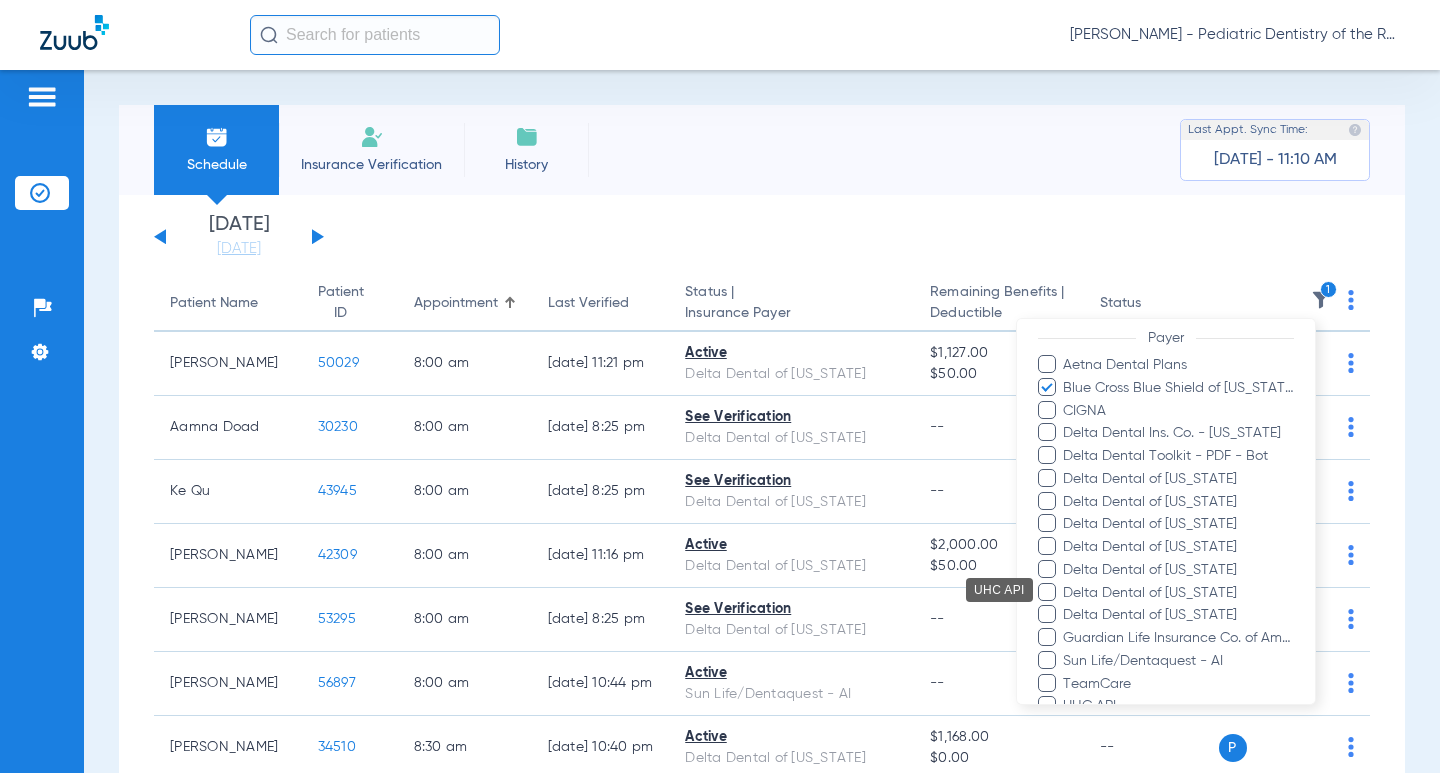 scroll, scrollTop: 375, scrollLeft: 0, axis: vertical 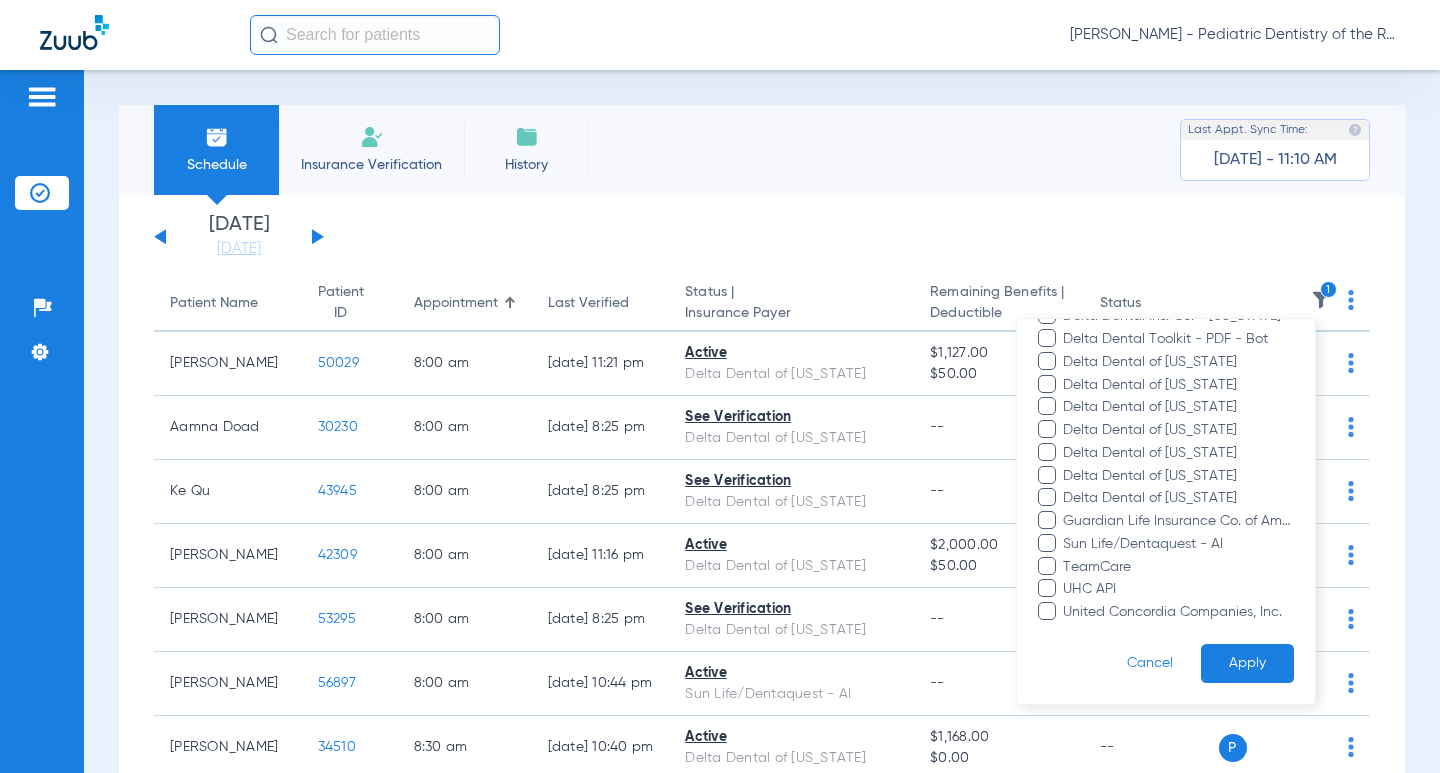 click on "Apply" at bounding box center (1247, 663) 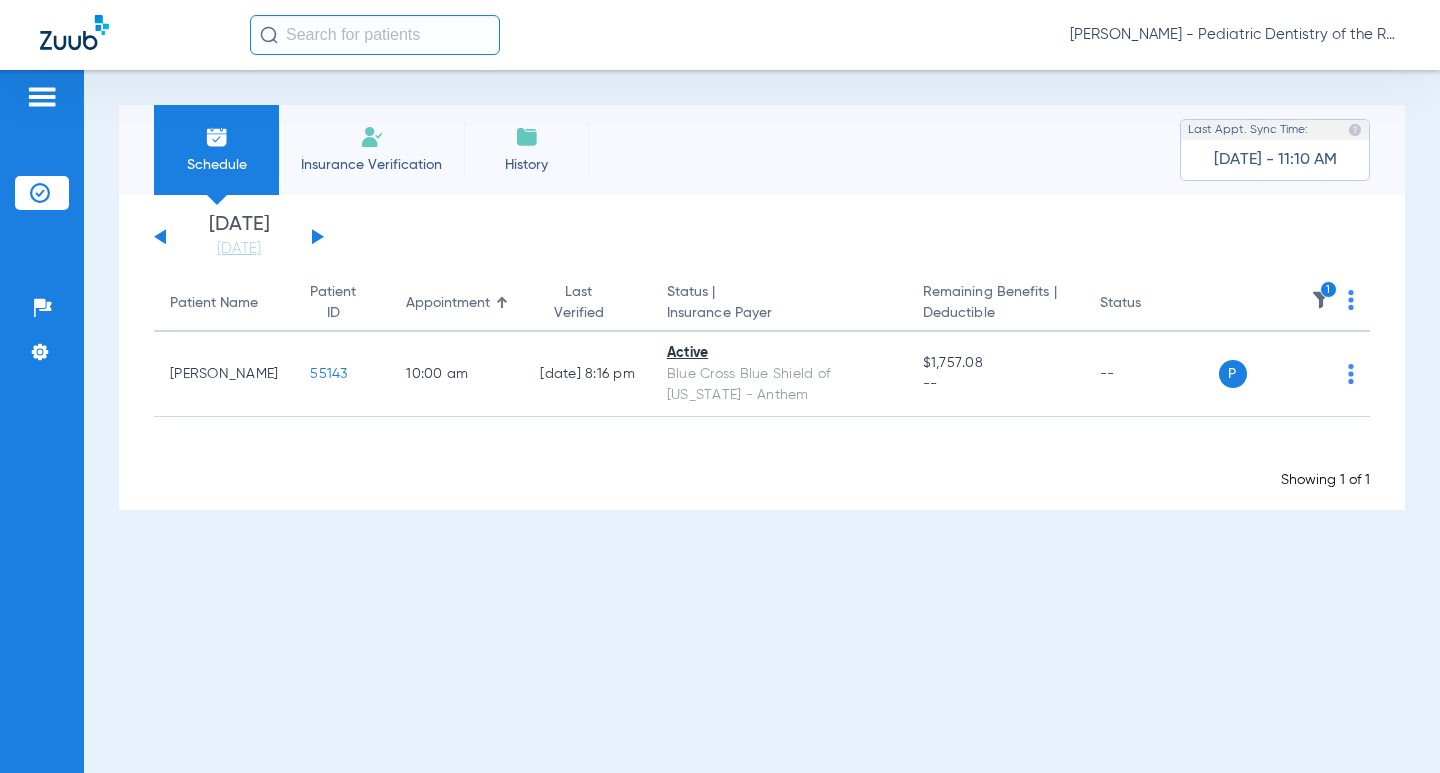 click on "1" 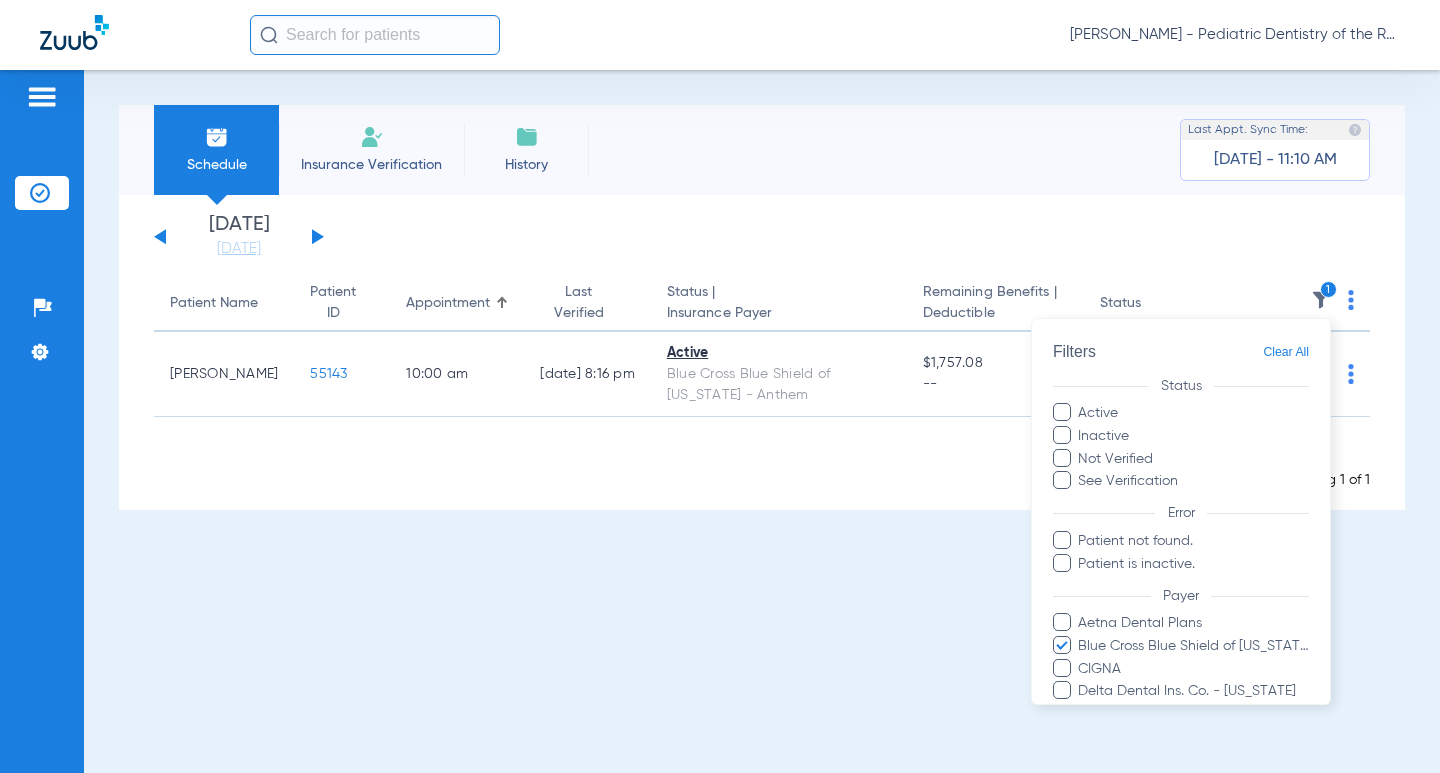 click on "Clear All" at bounding box center (1286, 352) 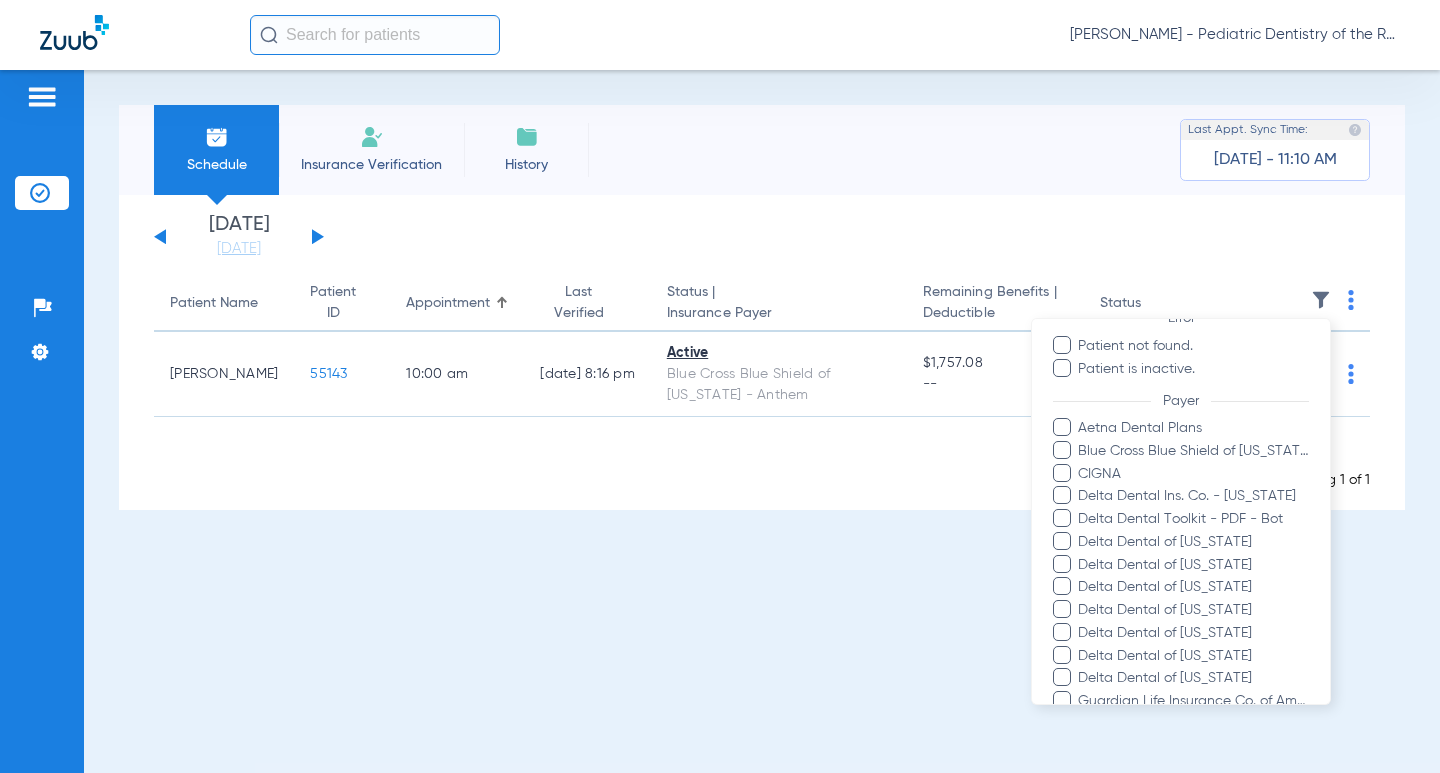 scroll, scrollTop: 200, scrollLeft: 0, axis: vertical 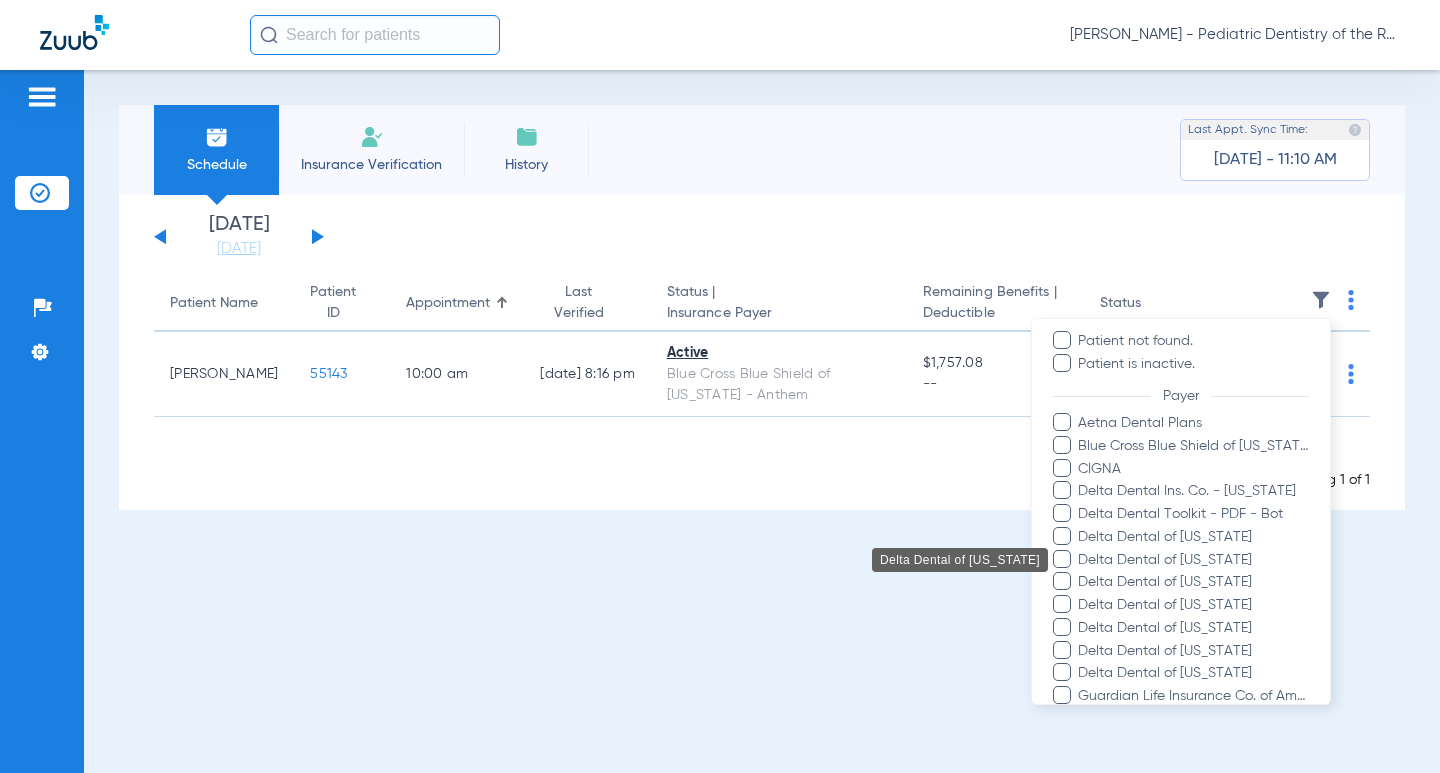 click on "Delta Dental of [US_STATE]" at bounding box center (1193, 560) 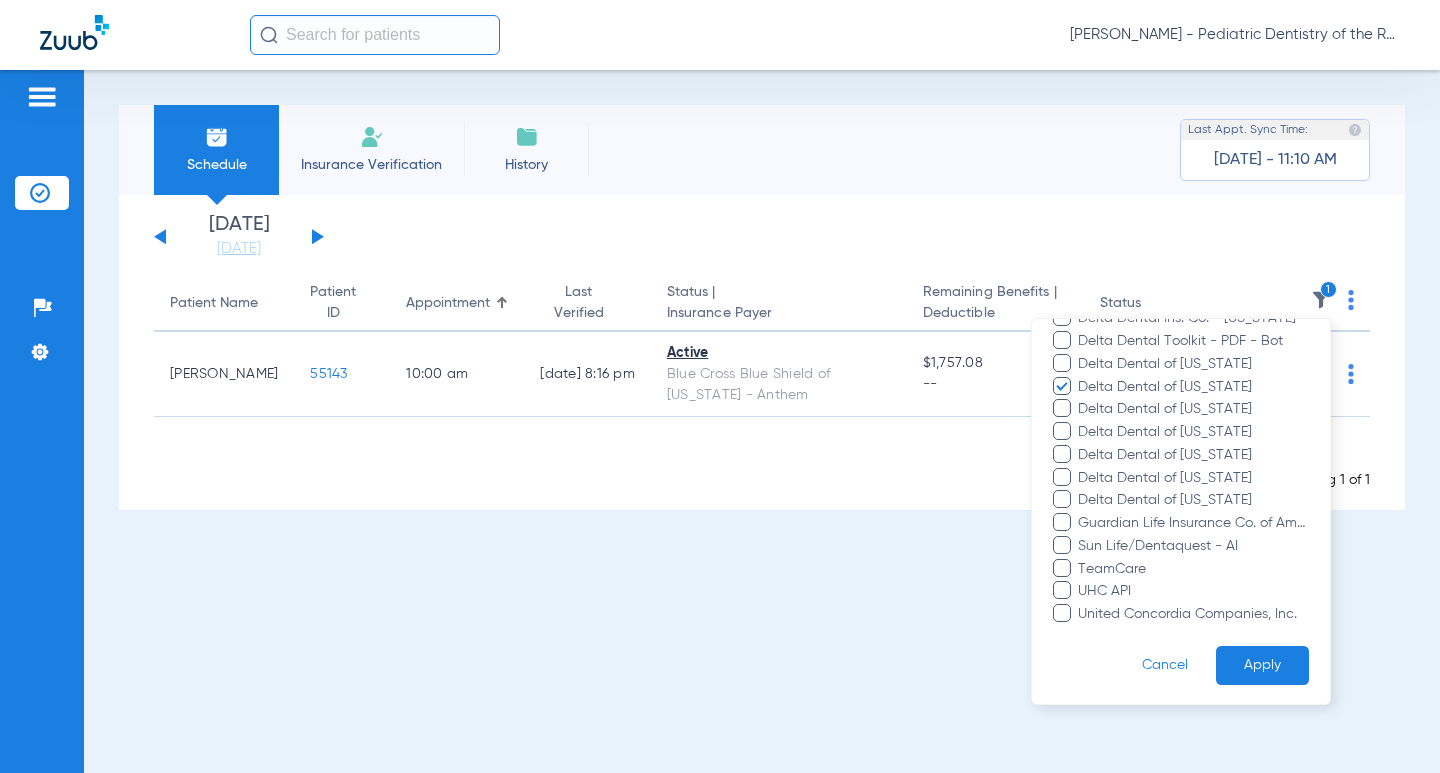 scroll, scrollTop: 375, scrollLeft: 0, axis: vertical 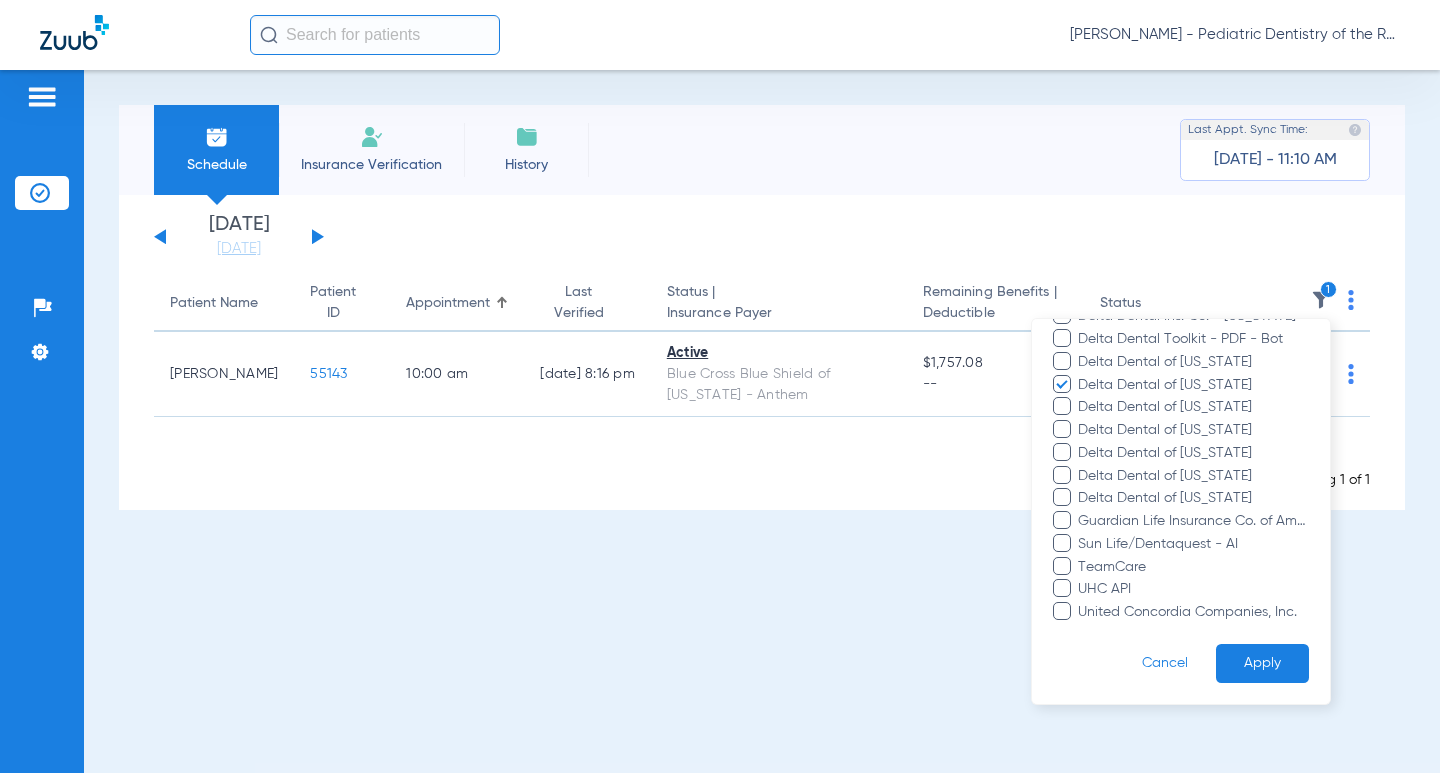 click on "Apply" at bounding box center [1262, 663] 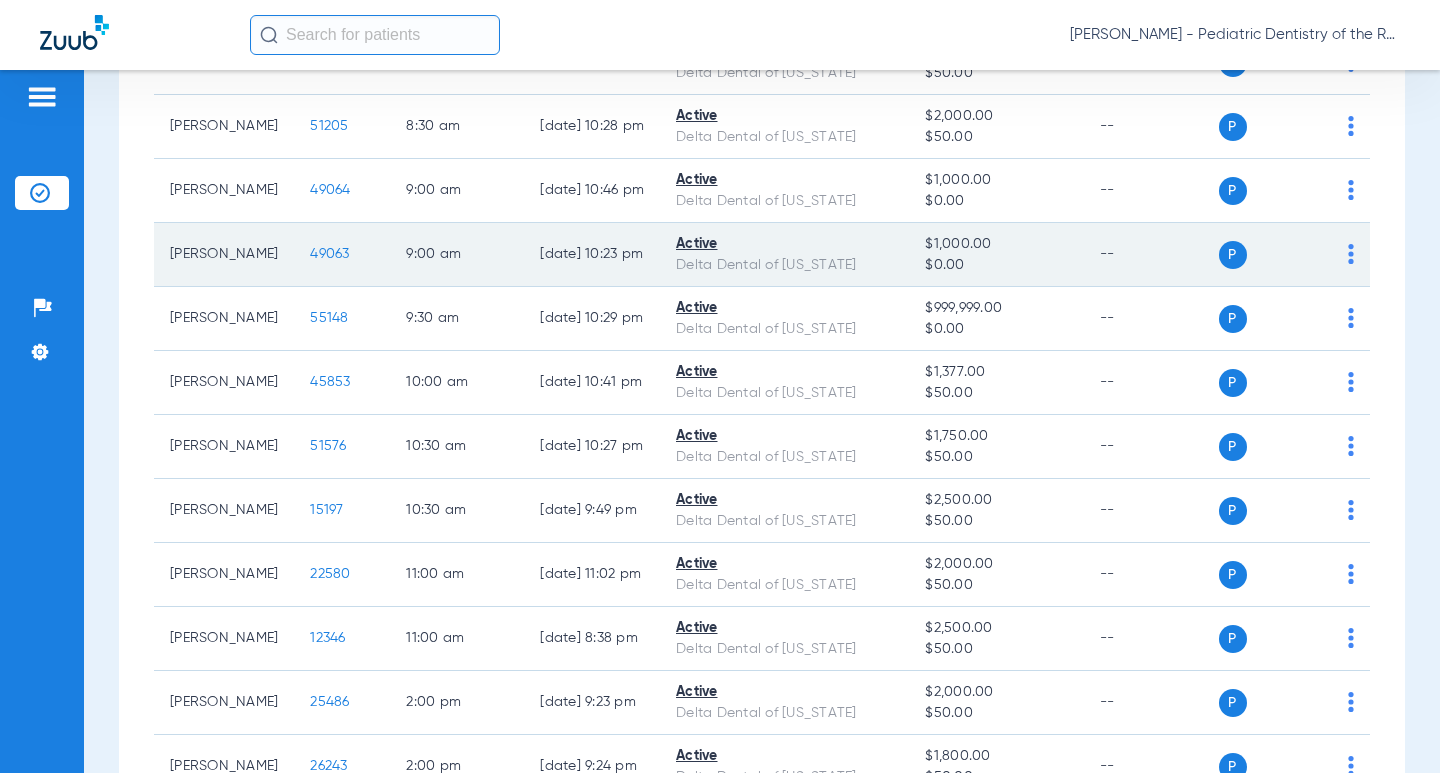 scroll, scrollTop: 400, scrollLeft: 0, axis: vertical 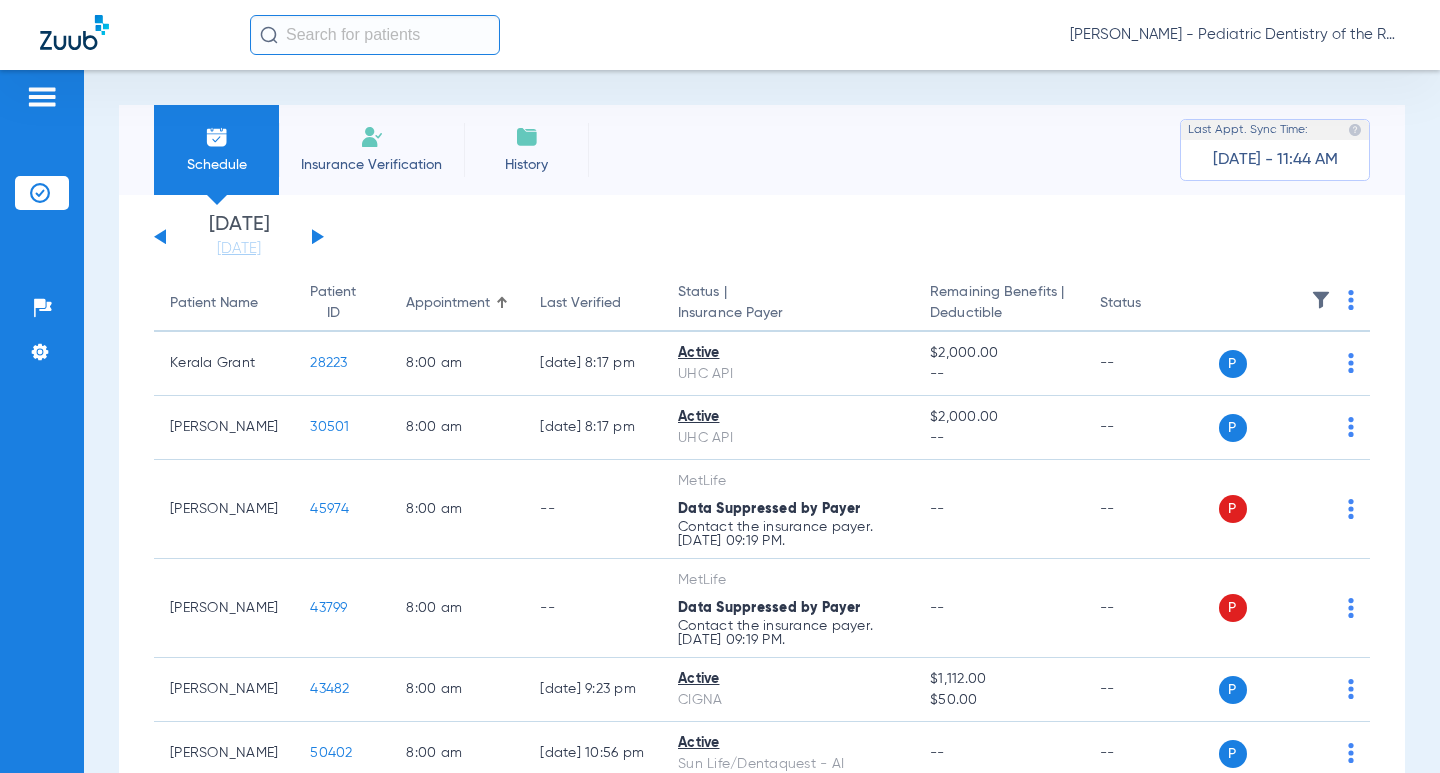 click 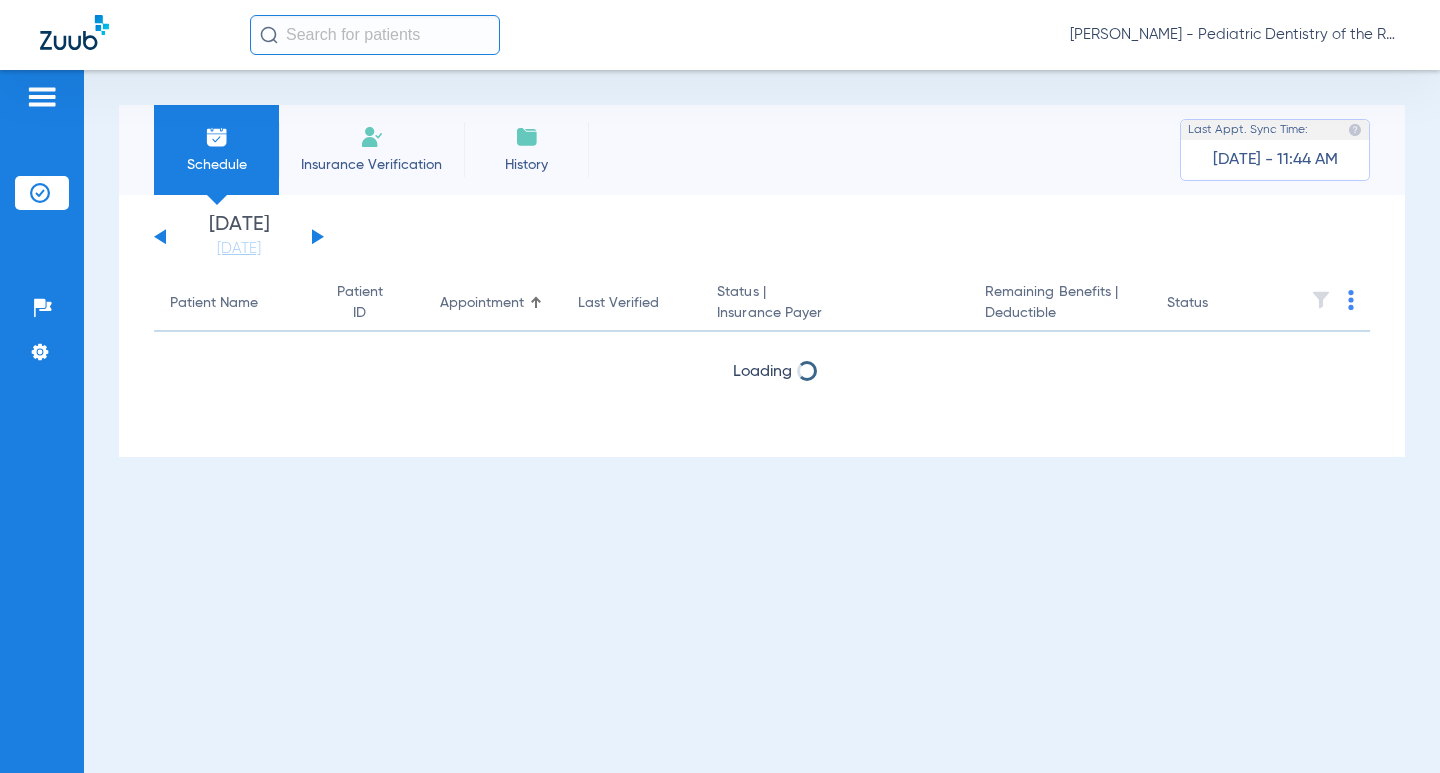 click on "[DATE]   [DATE]   [DATE]   [DATE]   [DATE]   [DATE]   [DATE]   [DATE]   [DATE]   [DATE]   [DATE]   [DATE]   [DATE]   [DATE]   [DATE]   [DATE]   [DATE]   [DATE]   [DATE]   [DATE]   [DATE]   [DATE]   [DATE]   [DATE]   [DATE]   [DATE]   [DATE]   [DATE]   [DATE]   [DATE]   [DATE]   [DATE]   [DATE]   [DATE]   [DATE]   [DATE]   [DATE]   [DATE]   [DATE]   [DATE]   [DATE]   [DATE]   [DATE]   [DATE]" 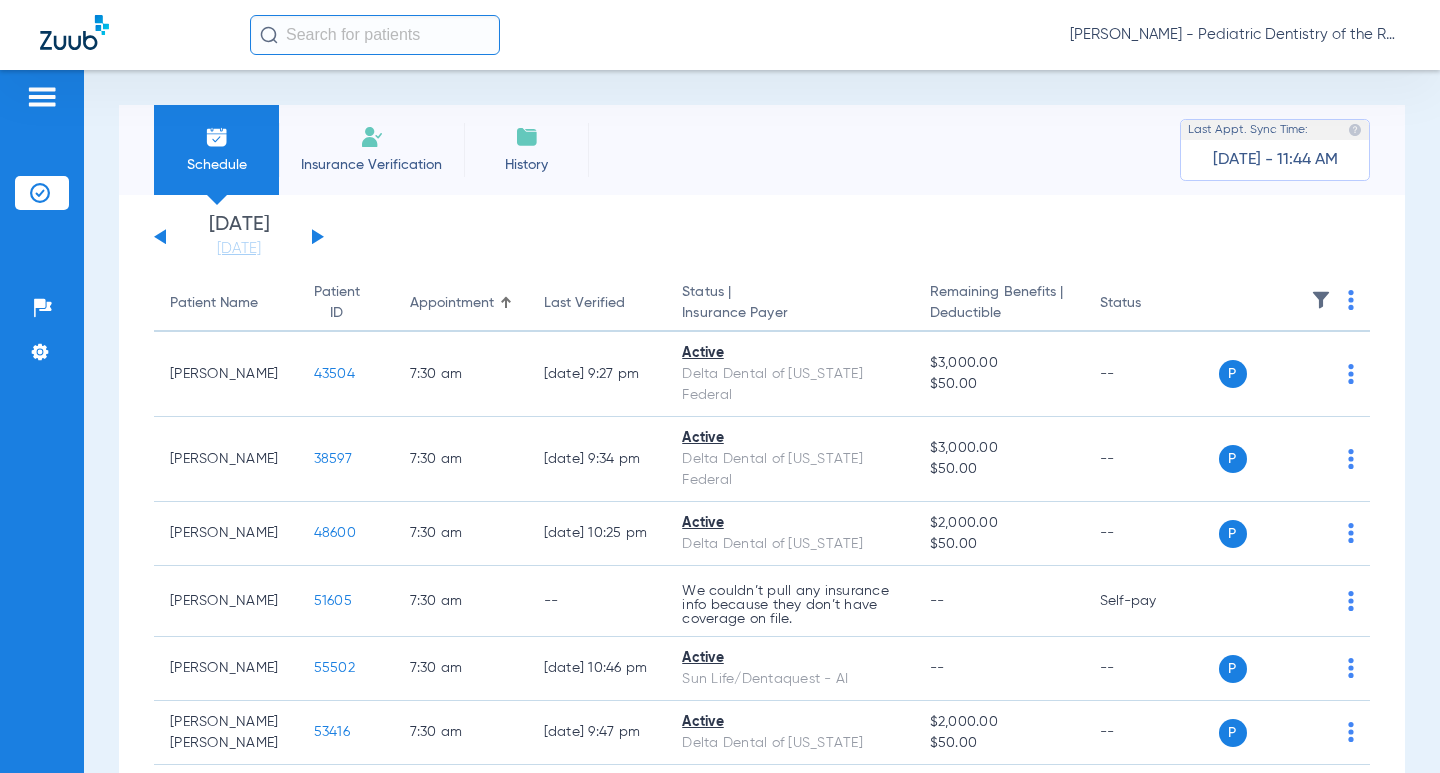 click on "[DATE]   [DATE]   [DATE]   [DATE]   [DATE]   [DATE]   [DATE]   [DATE]   [DATE]   [DATE]   [DATE]   [DATE]   [DATE]   [DATE]   [DATE]   [DATE]   [DATE]   [DATE]   [DATE]   [DATE]   [DATE]   [DATE]   [DATE]   [DATE]   [DATE]   [DATE]   [DATE]   [DATE]   [DATE]   [DATE]   [DATE]   [DATE]   [DATE]   [DATE]   [DATE]   [DATE]   [DATE]   [DATE]   [DATE]   [DATE]   [DATE]   [DATE]   [DATE]   [DATE]" 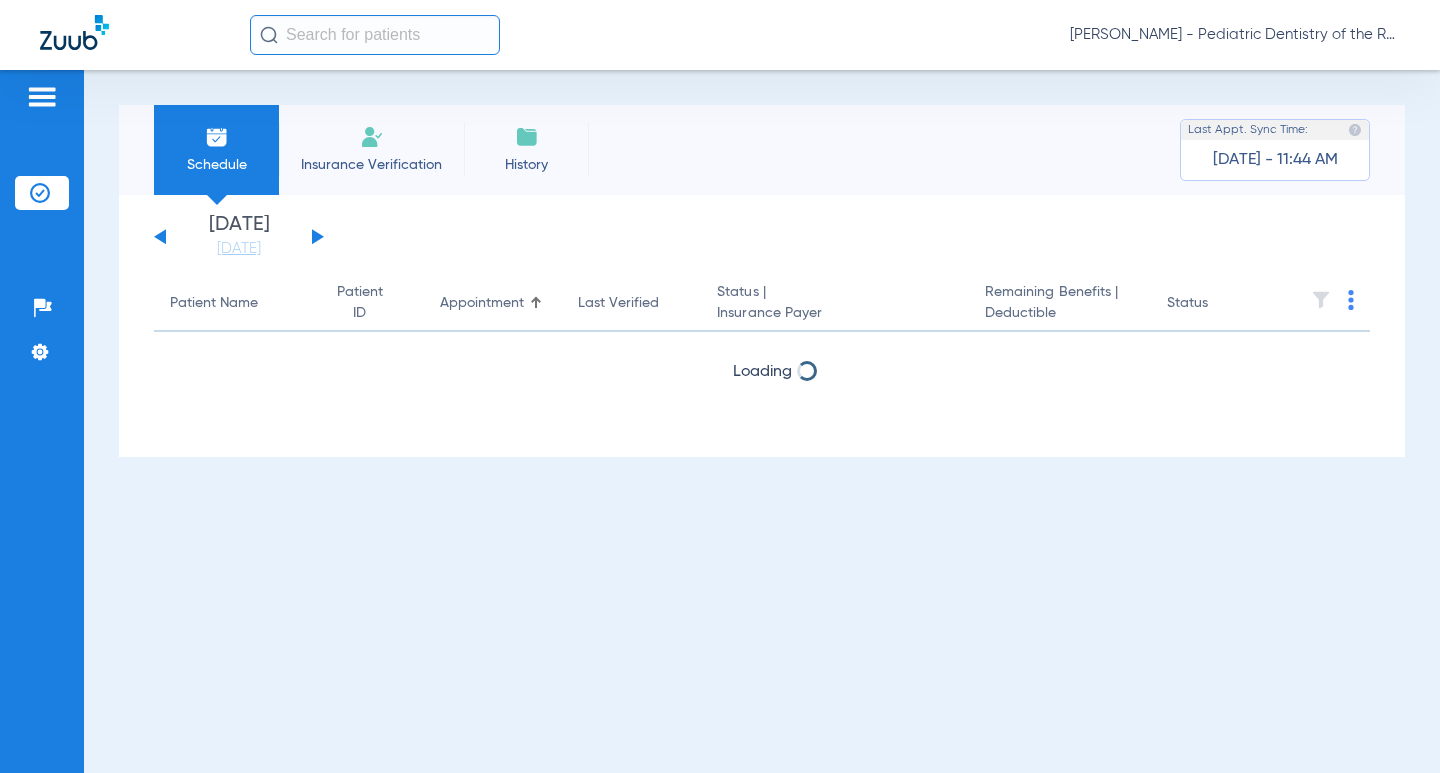 click 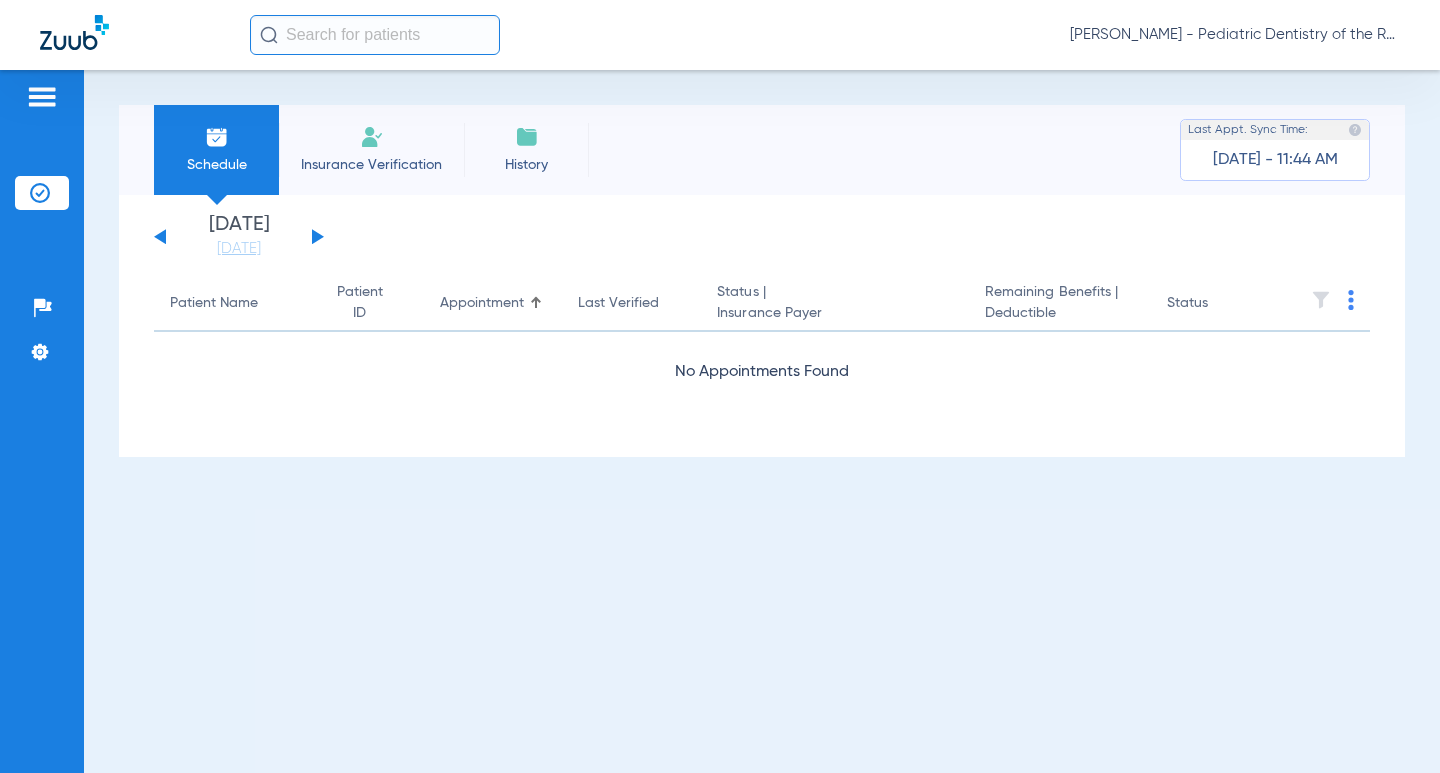 click 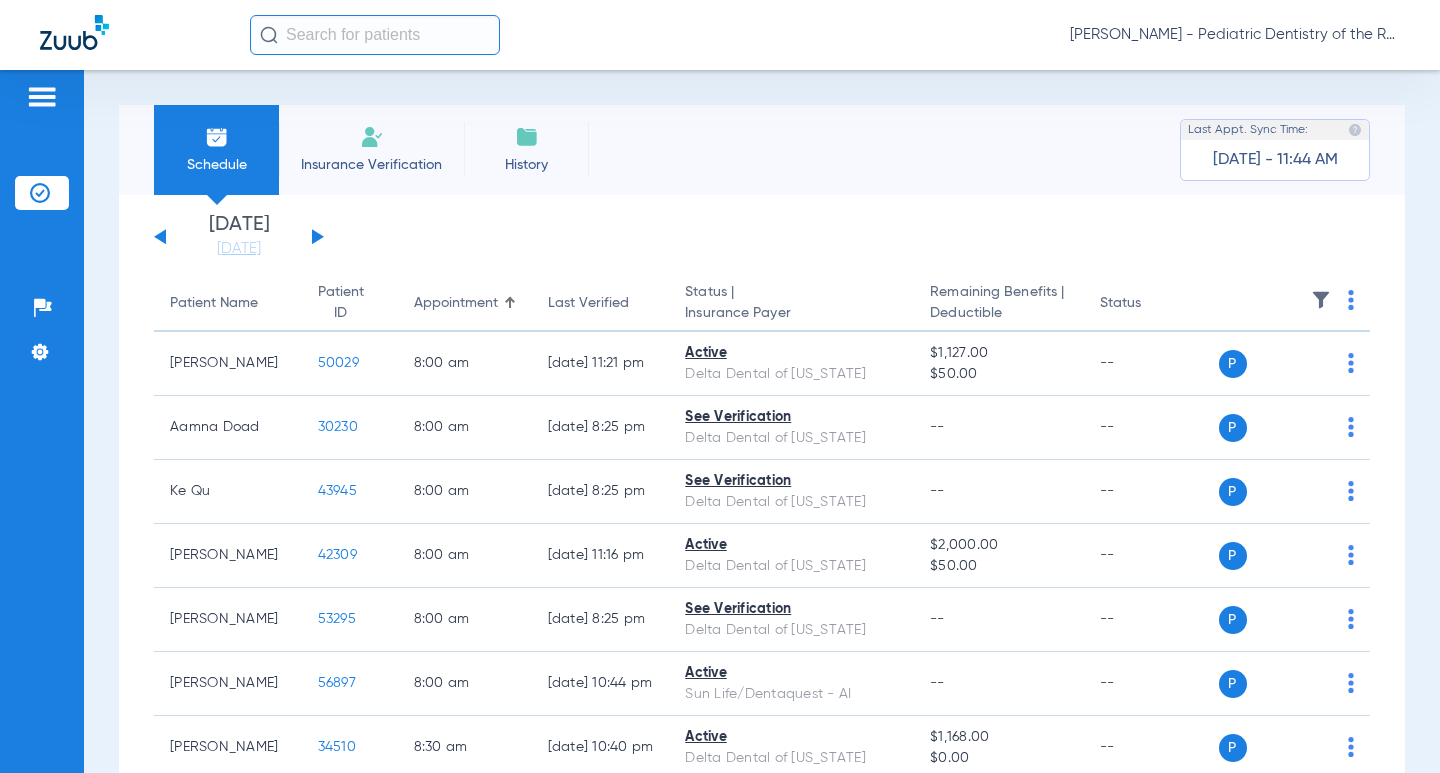 click 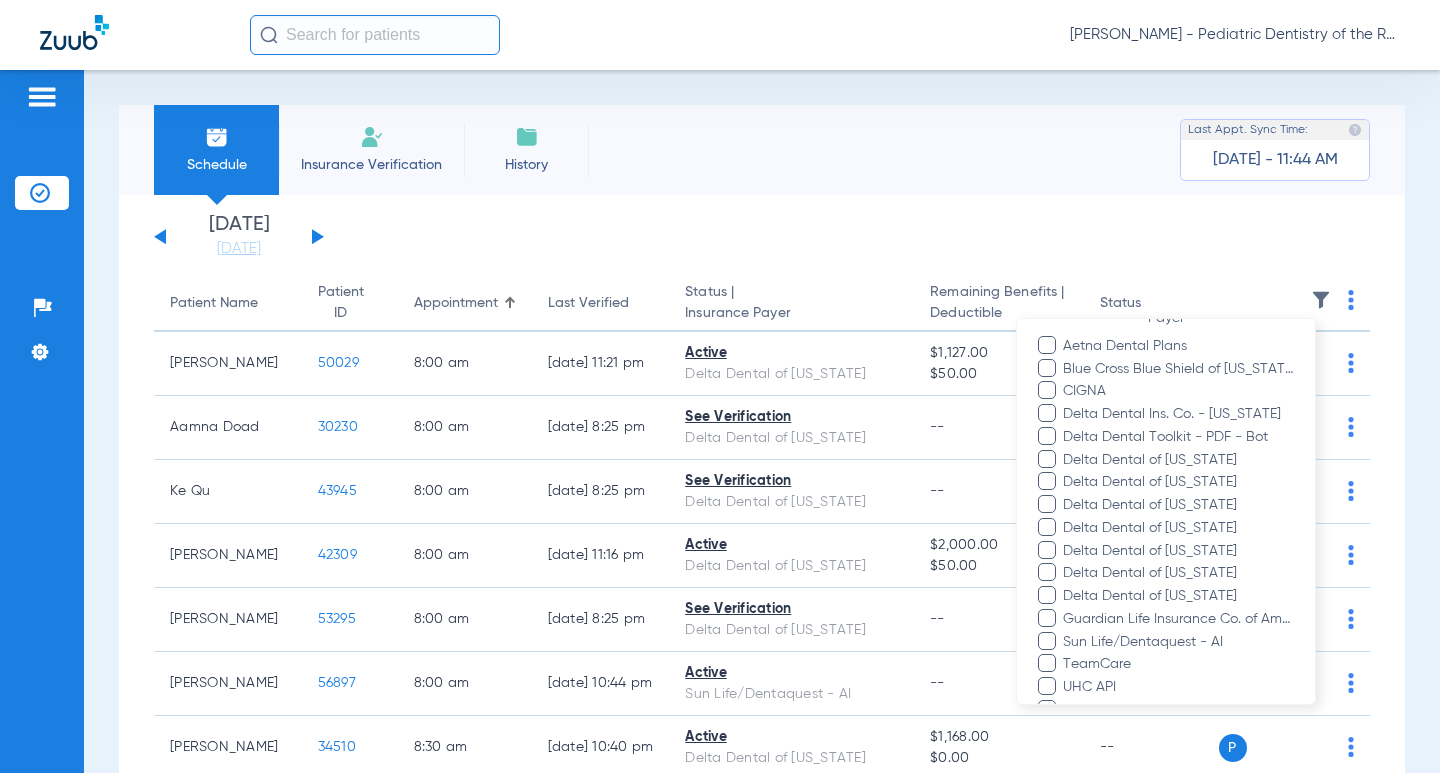 scroll, scrollTop: 397, scrollLeft: 0, axis: vertical 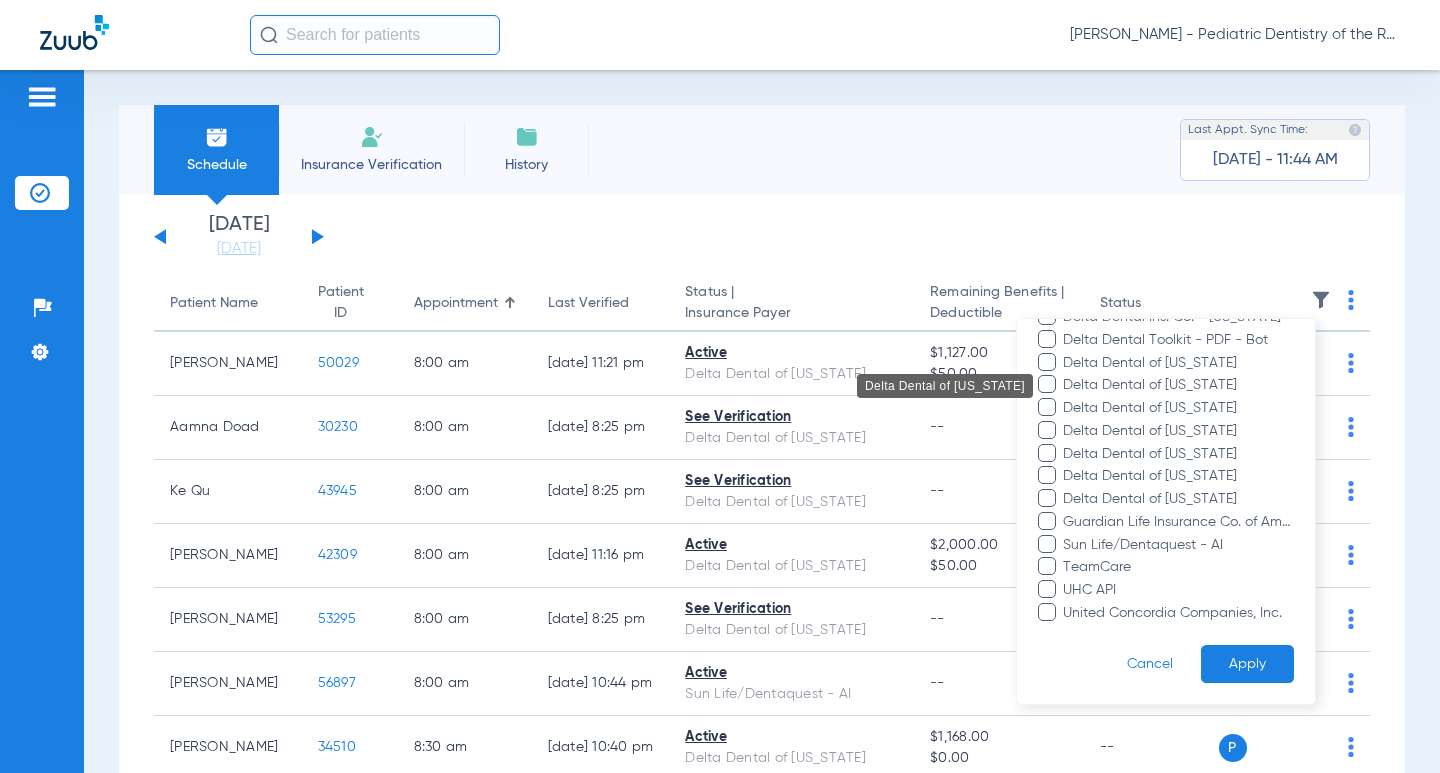 click on "Delta Dental of [US_STATE]" at bounding box center [1178, 385] 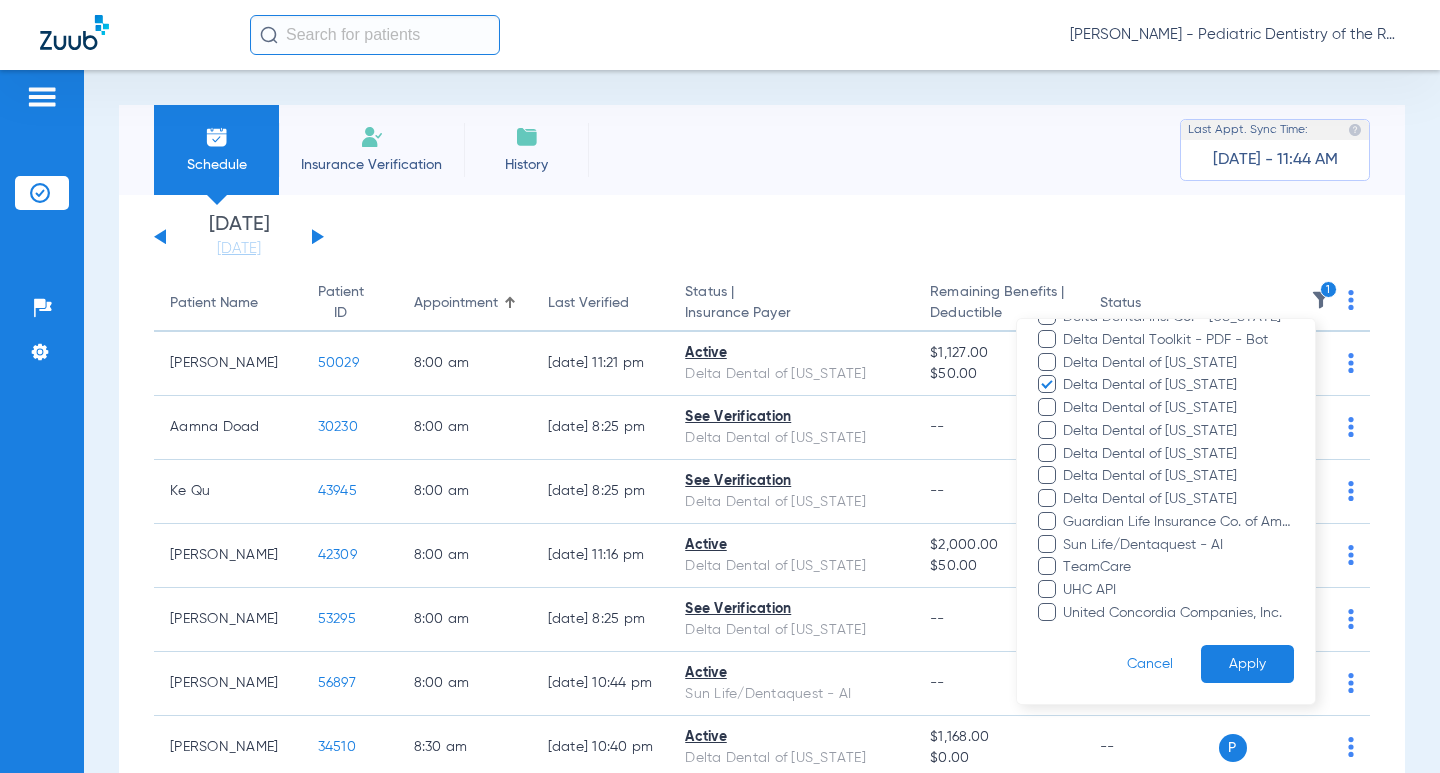 click on "Apply" at bounding box center (1247, 664) 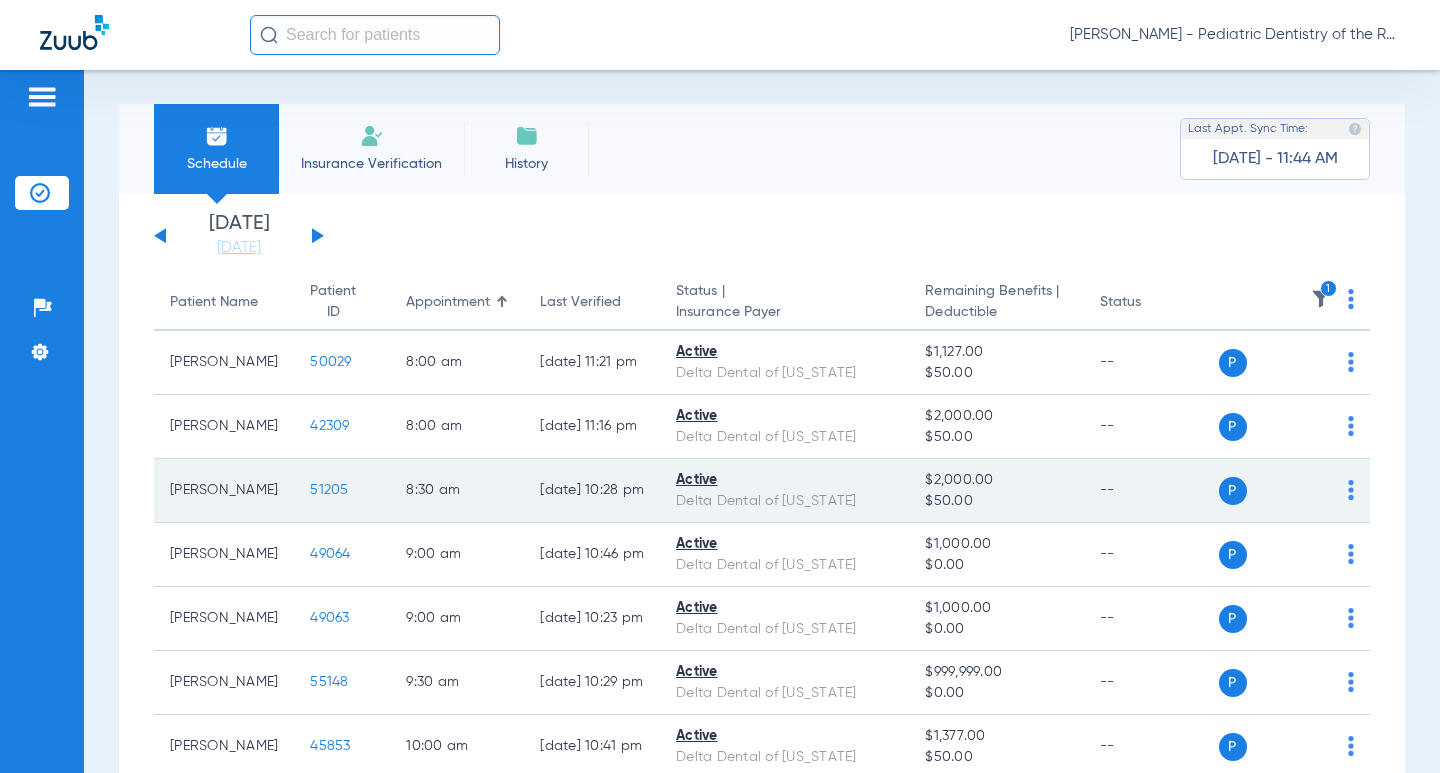 scroll, scrollTop: 0, scrollLeft: 0, axis: both 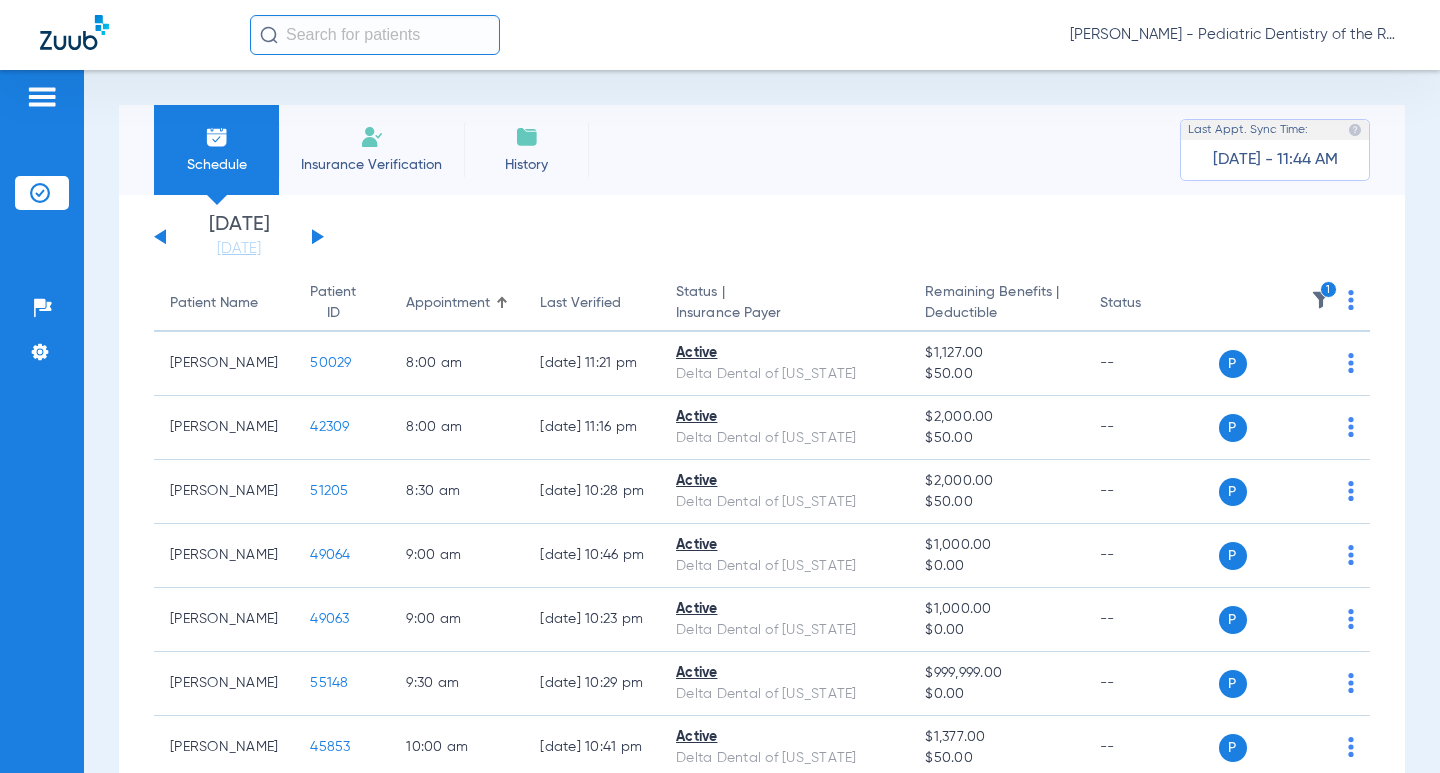 click on "1" 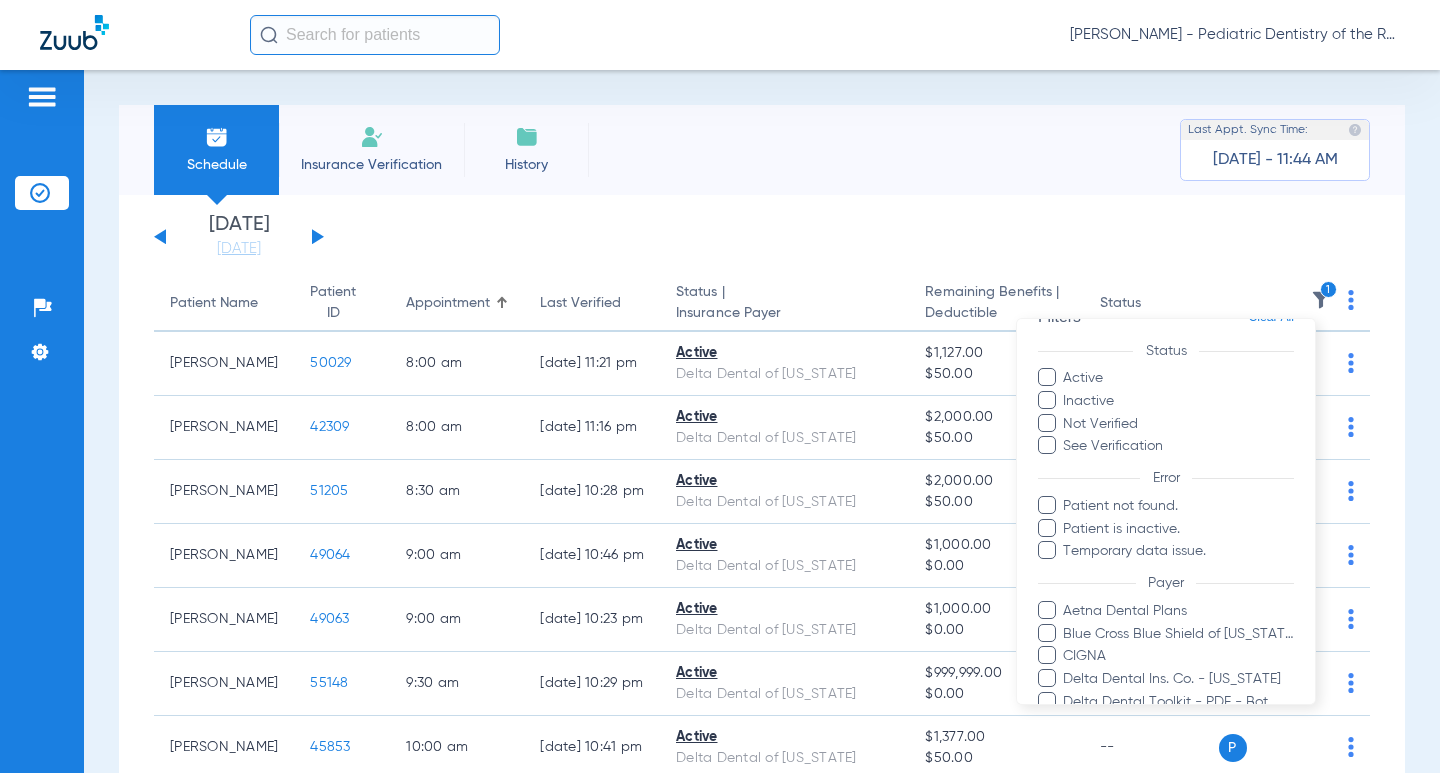 scroll, scrollTop: 0, scrollLeft: 0, axis: both 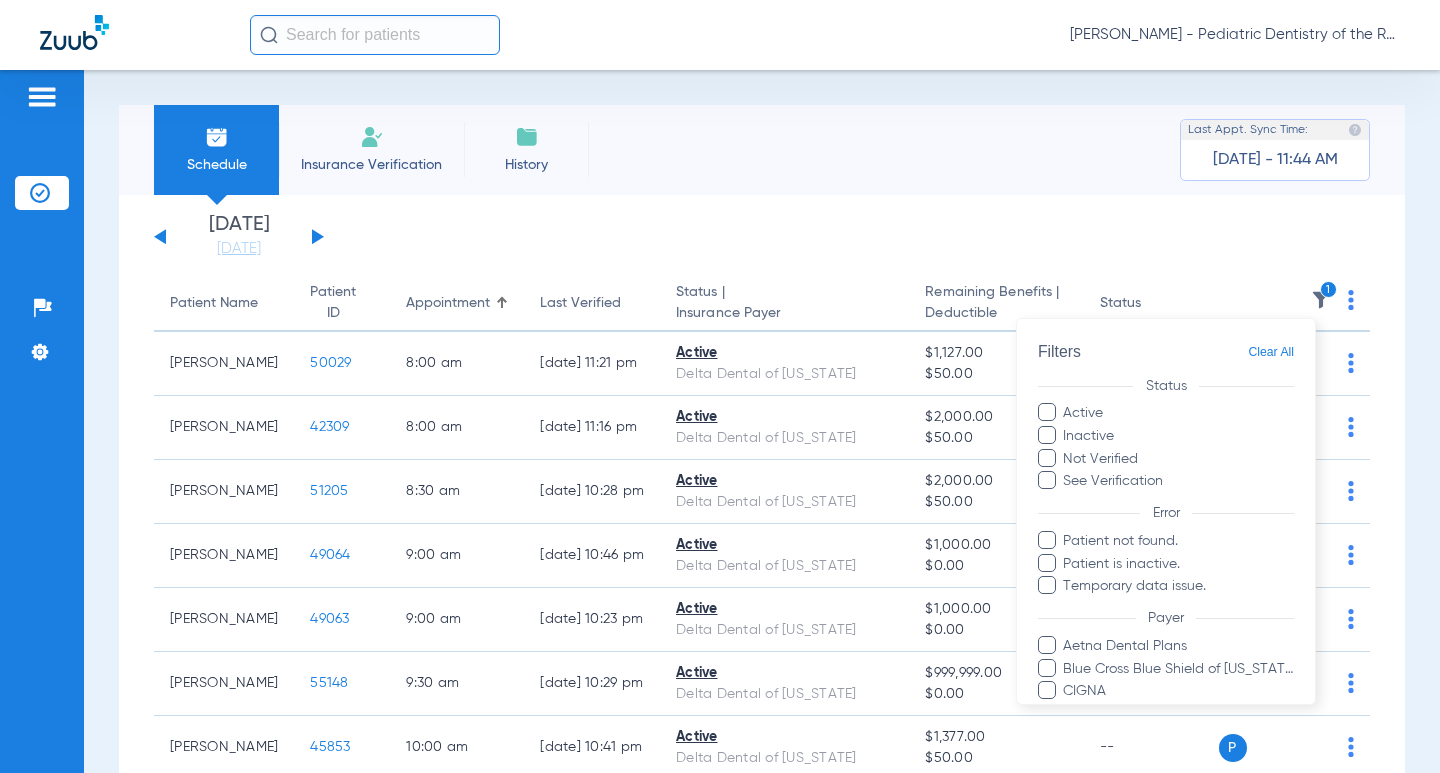 click on "Clear All" at bounding box center [1271, 352] 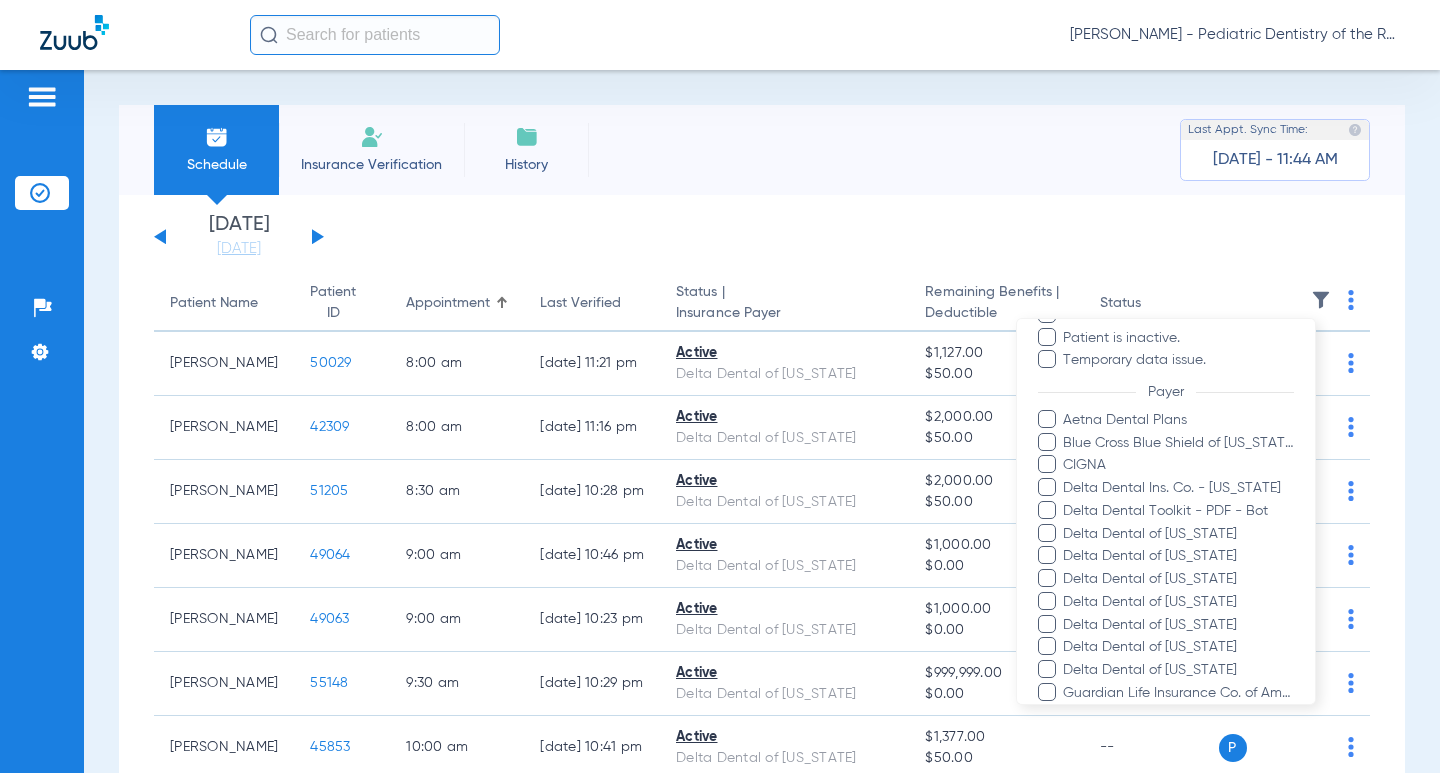 scroll, scrollTop: 300, scrollLeft: 0, axis: vertical 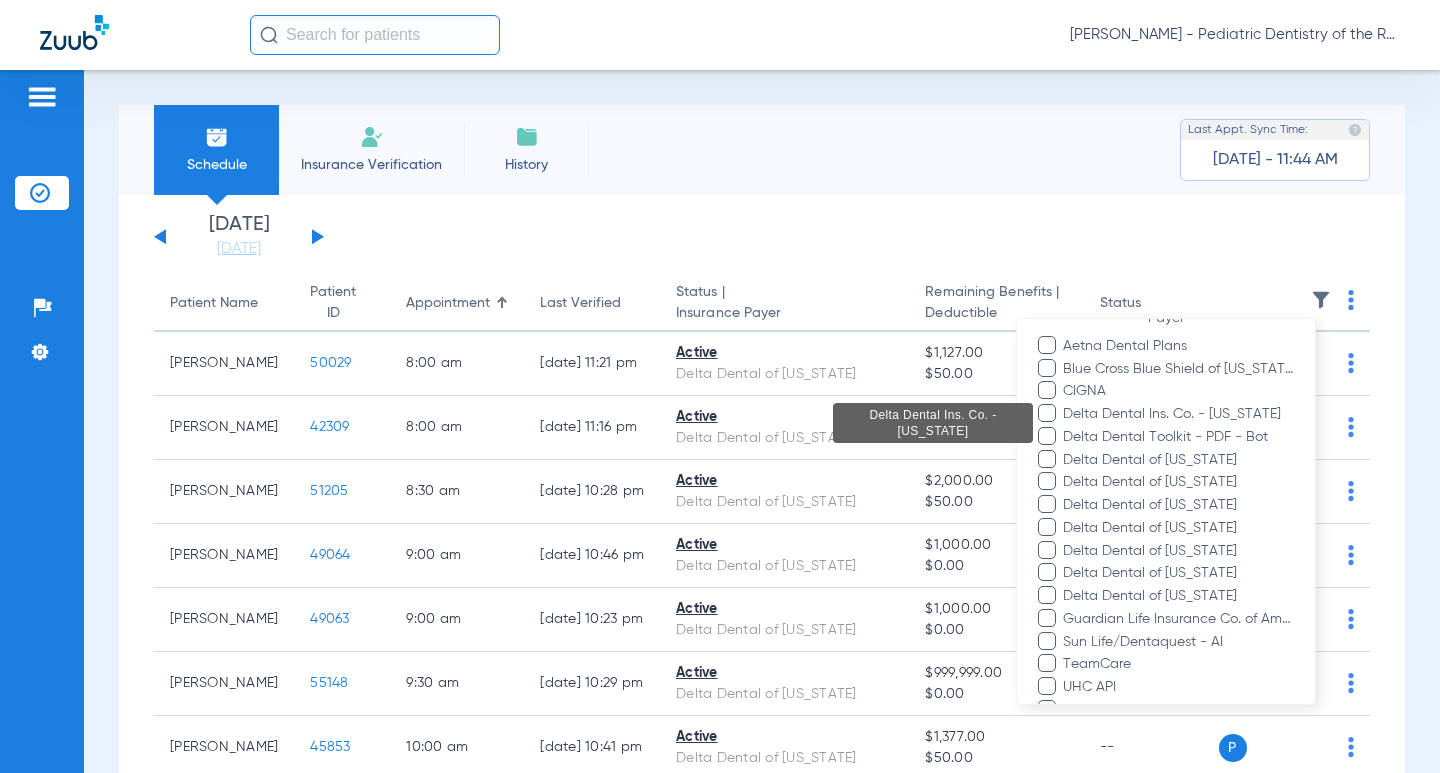 click on "Delta Dental Ins. Co. - [US_STATE]" at bounding box center [1178, 414] 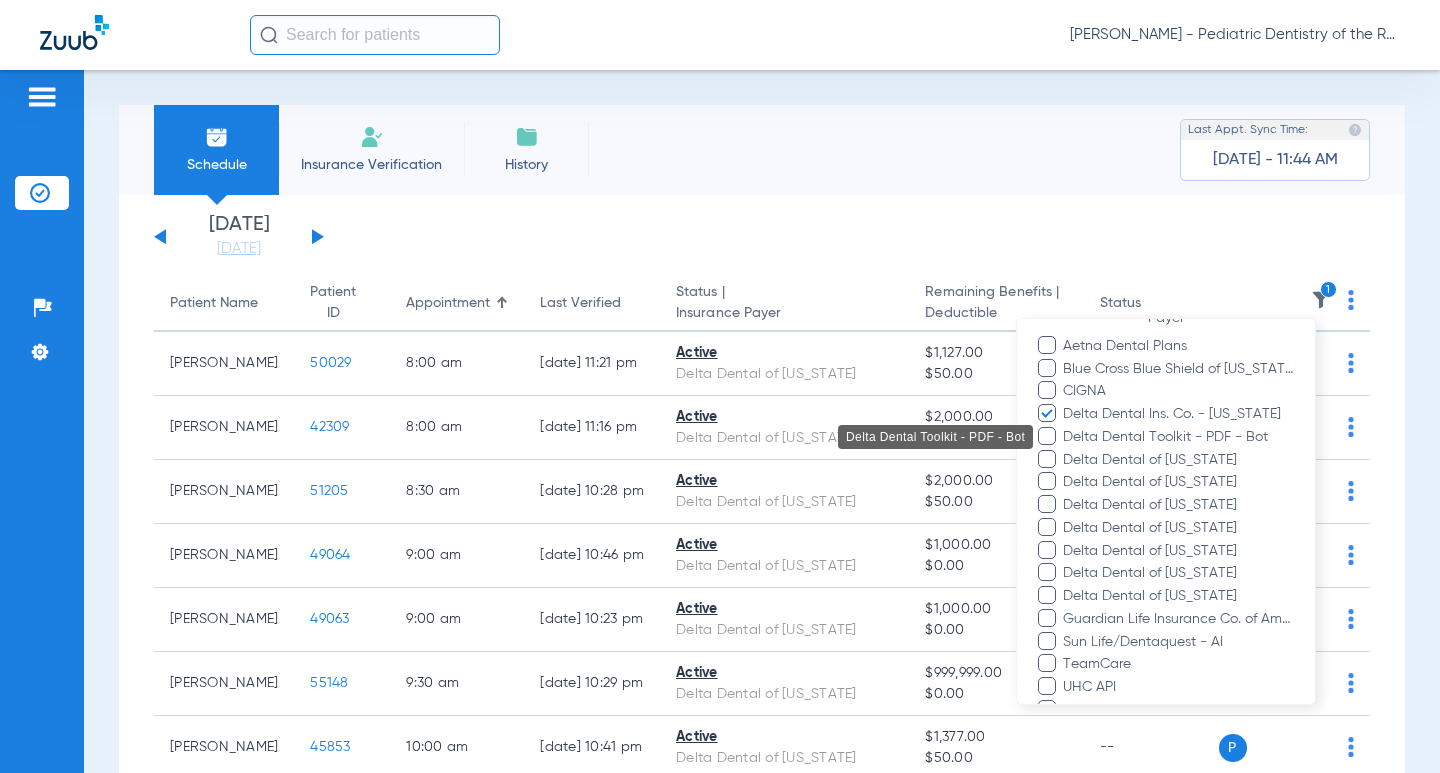 click on "Delta Dental Toolkit - PDF - Bot" at bounding box center (1178, 437) 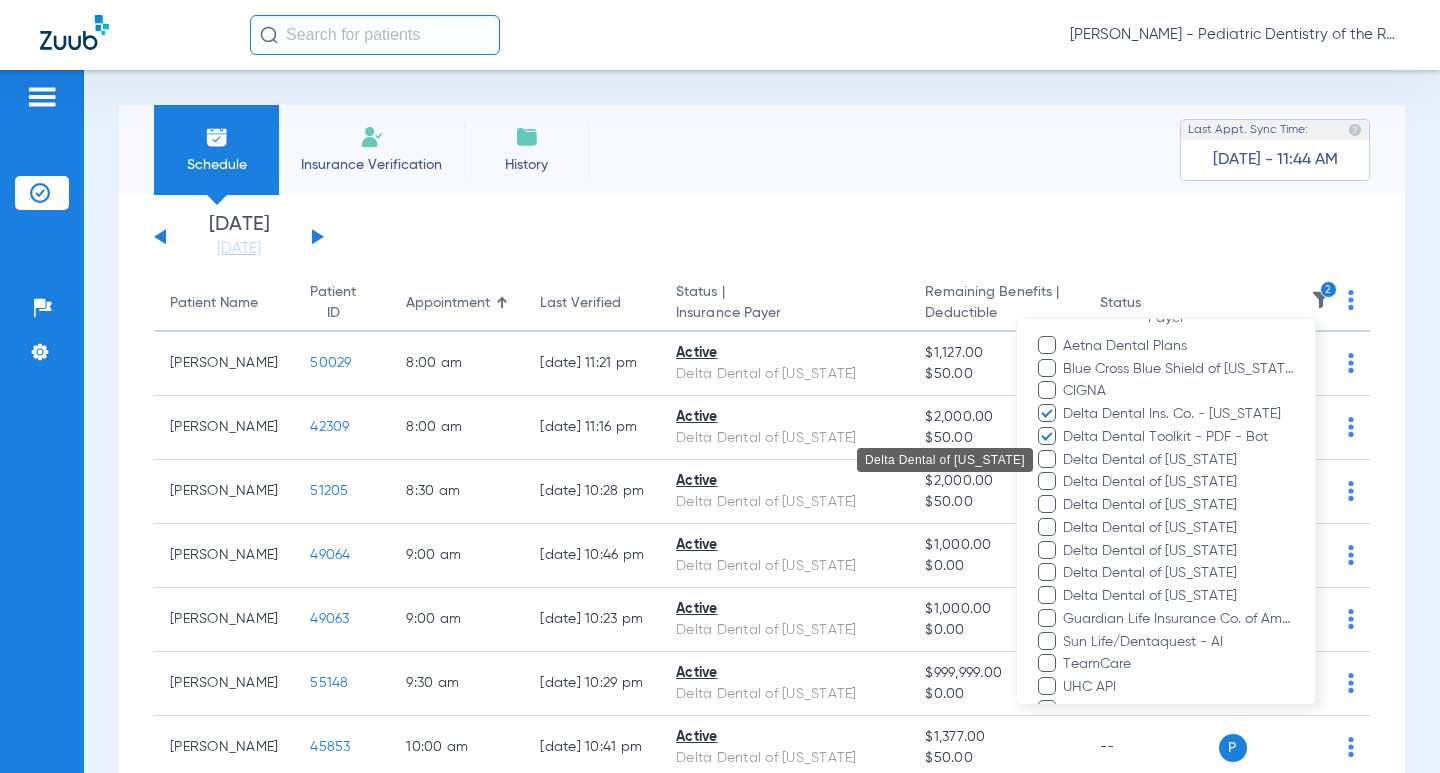 click on "Delta Dental of [US_STATE]" at bounding box center (1178, 460) 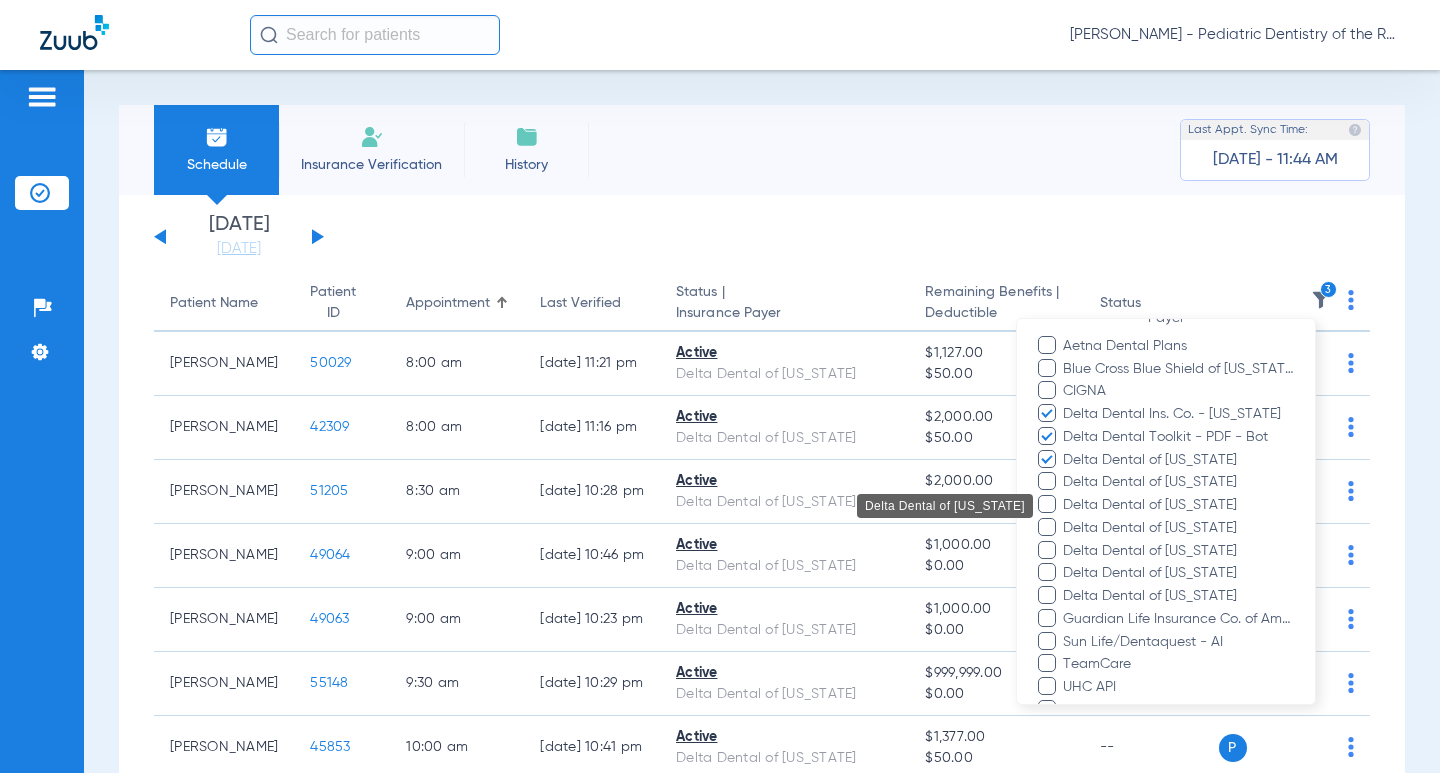 click on "Delta Dental of [US_STATE]" at bounding box center [1178, 505] 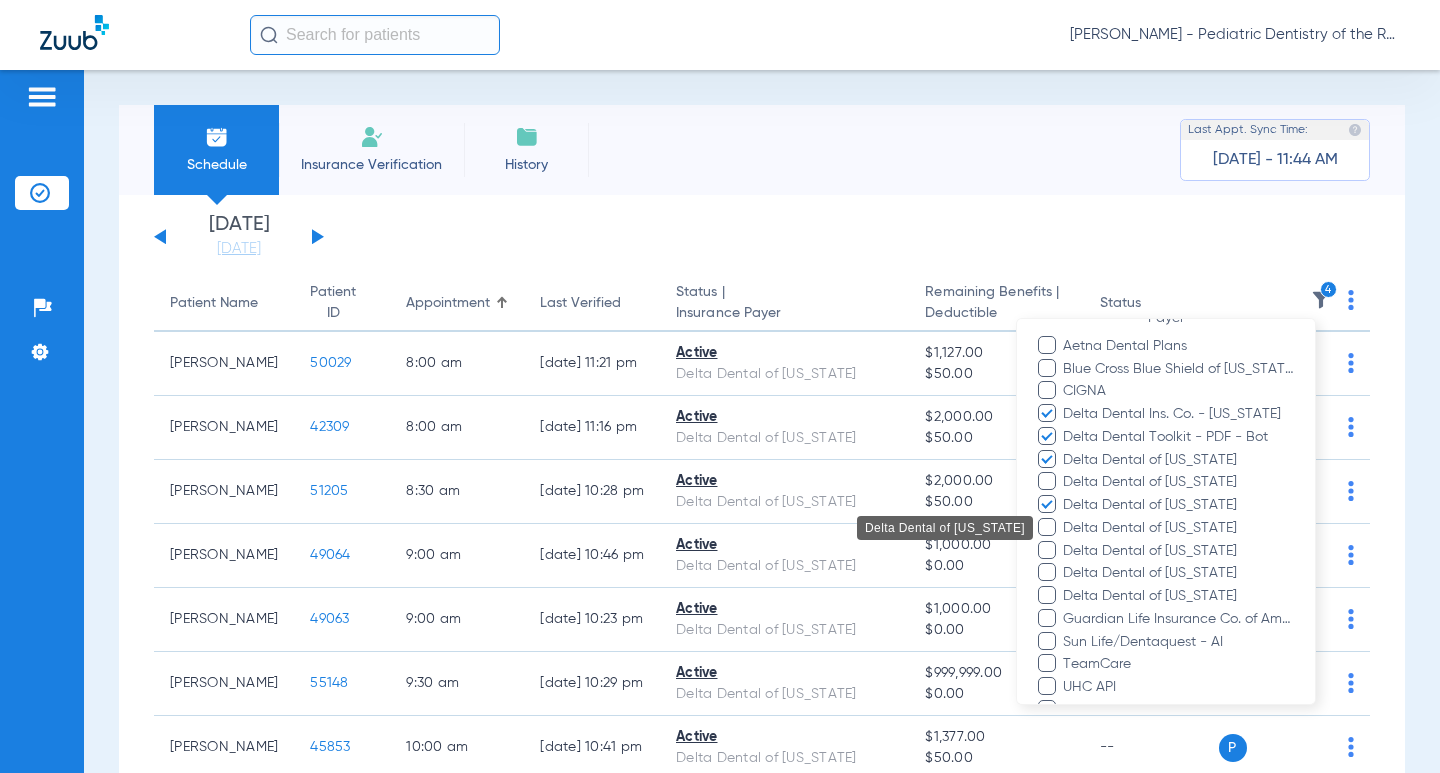 click on "Delta Dental of [US_STATE]" at bounding box center (1178, 528) 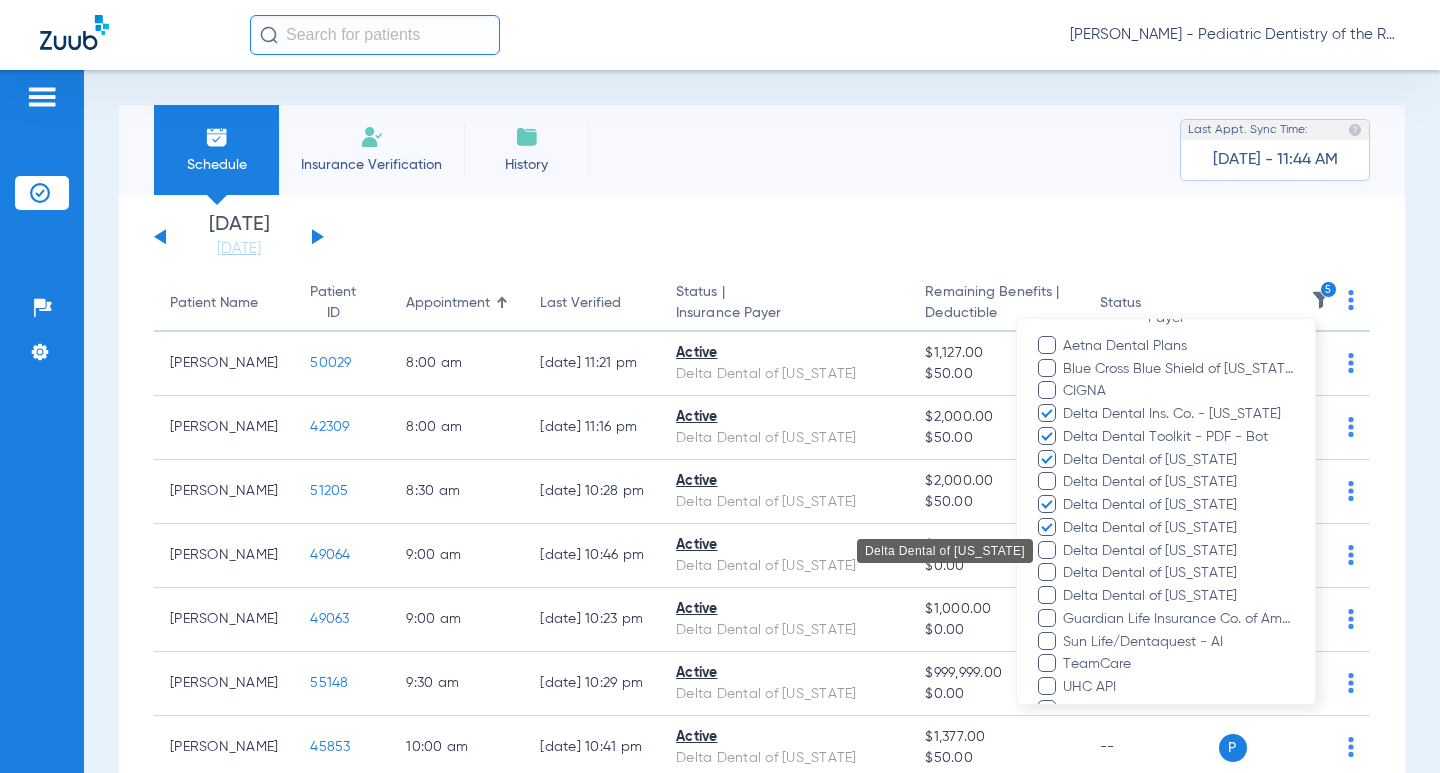 click on "Delta Dental of [US_STATE]" at bounding box center (1178, 551) 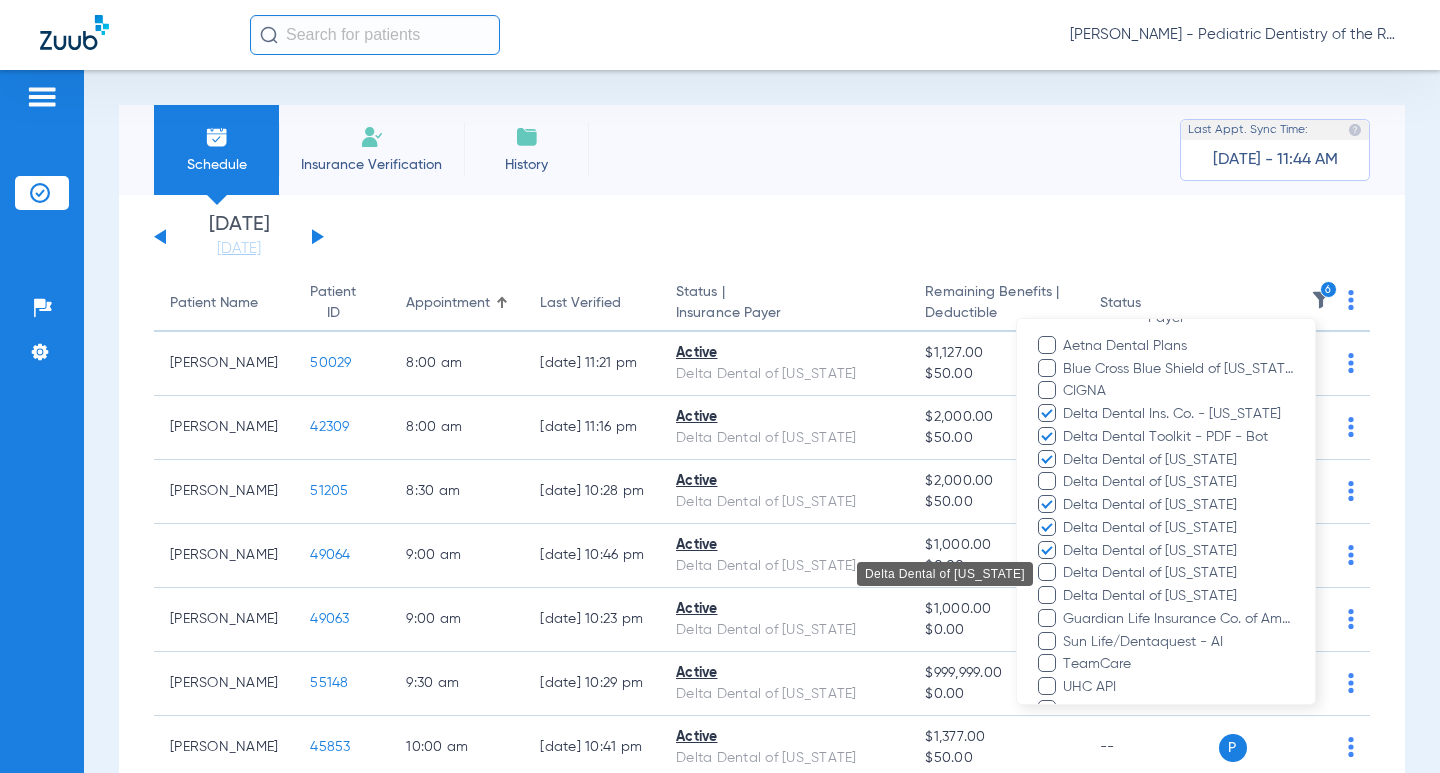click on "Delta Dental of [US_STATE]" at bounding box center [1178, 573] 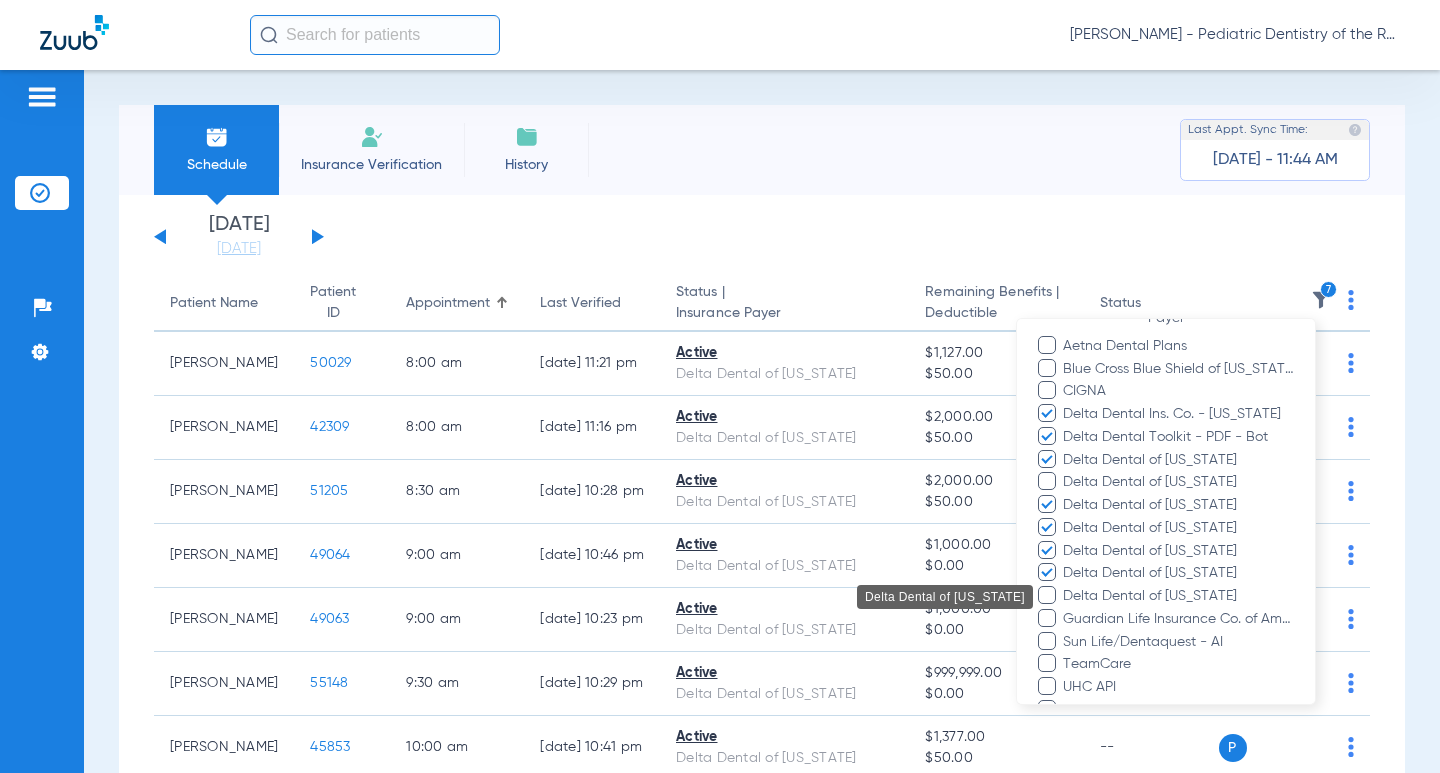 click on "Delta Dental of [US_STATE]" at bounding box center (1178, 596) 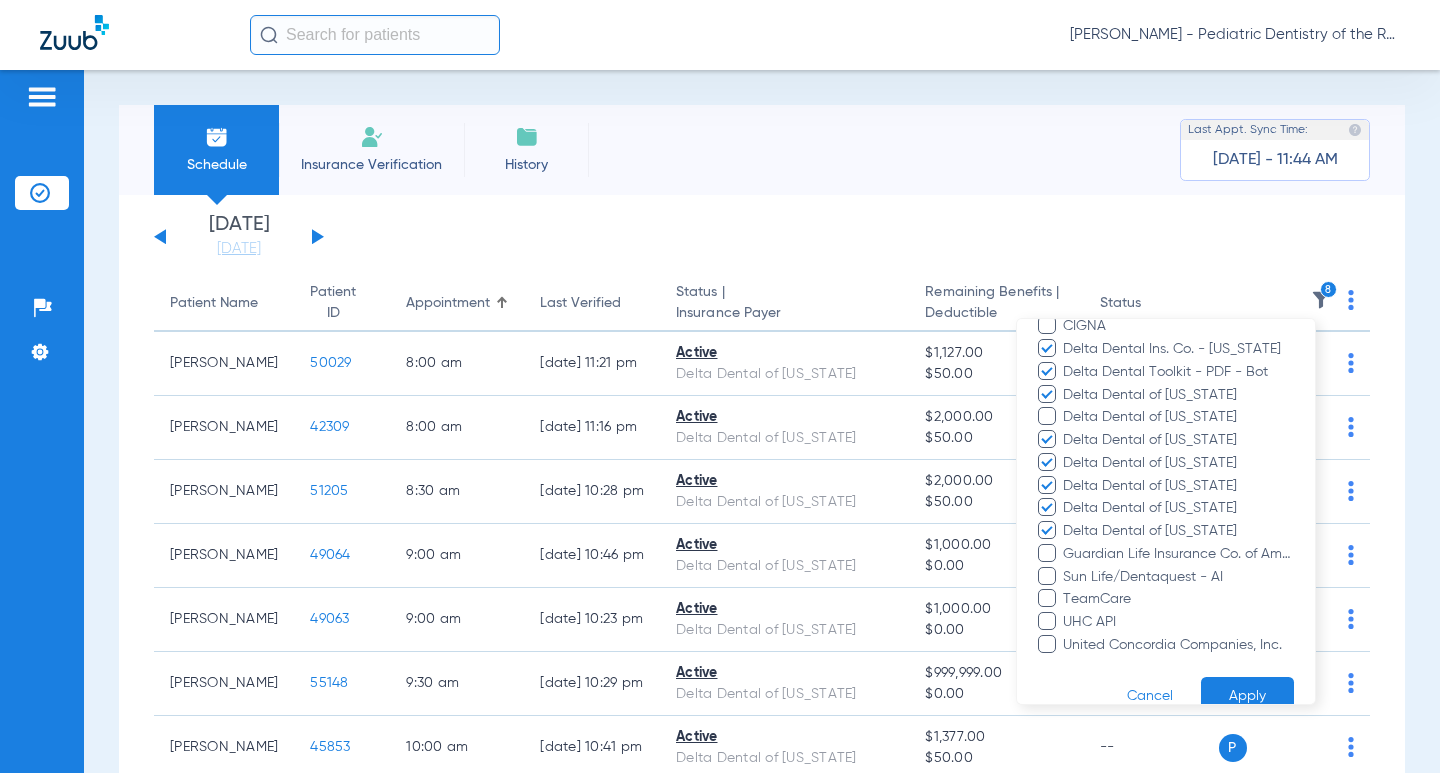 scroll, scrollTop: 397, scrollLeft: 0, axis: vertical 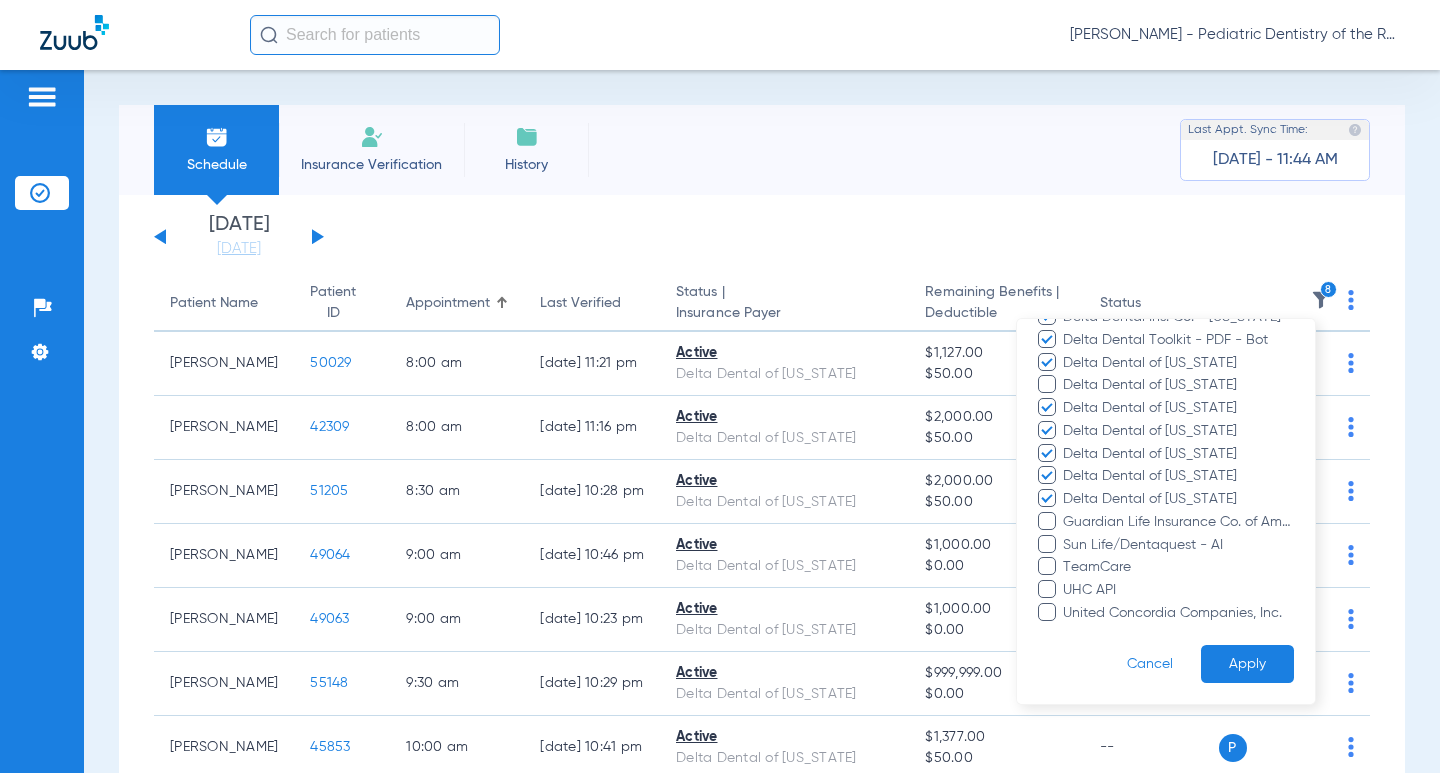 click on "Apply" at bounding box center (1247, 664) 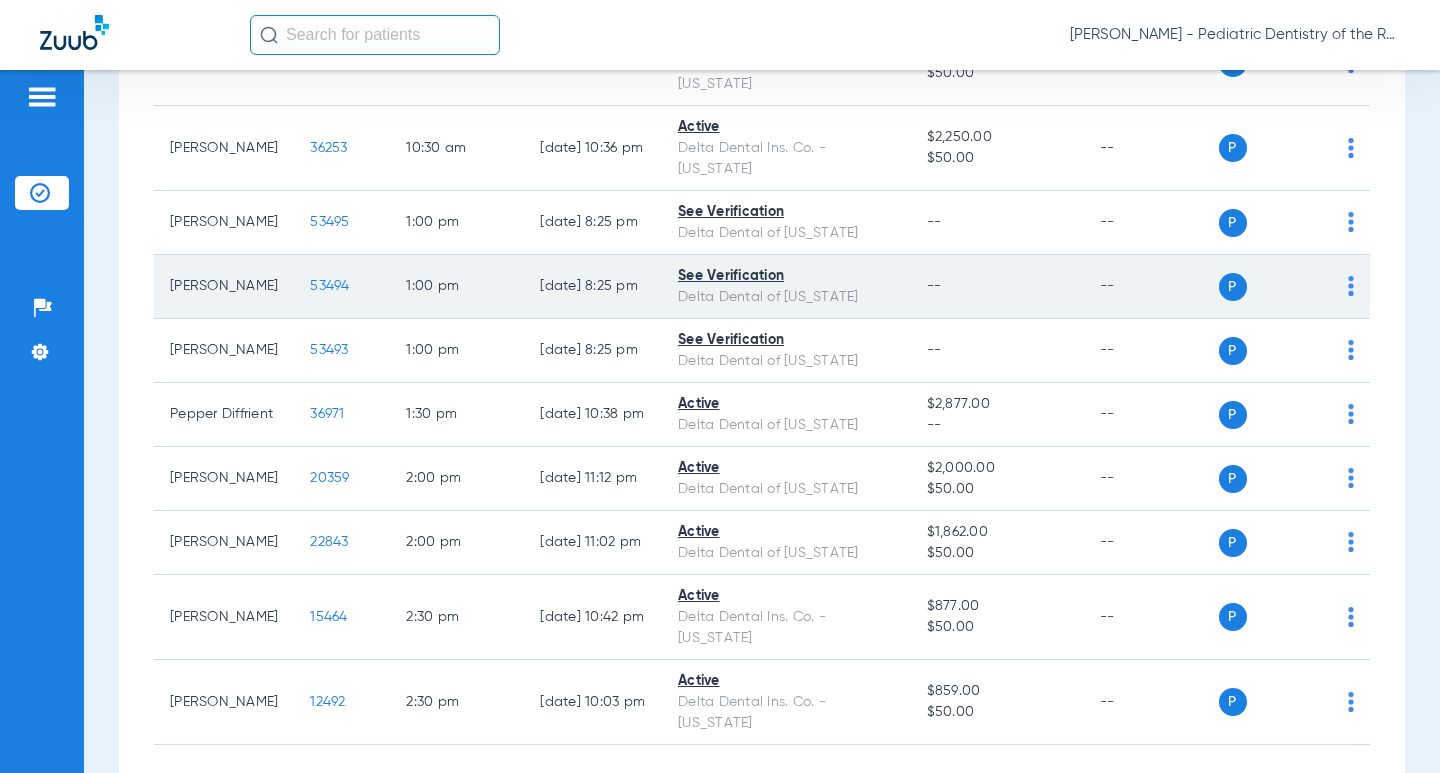 scroll, scrollTop: 967, scrollLeft: 0, axis: vertical 